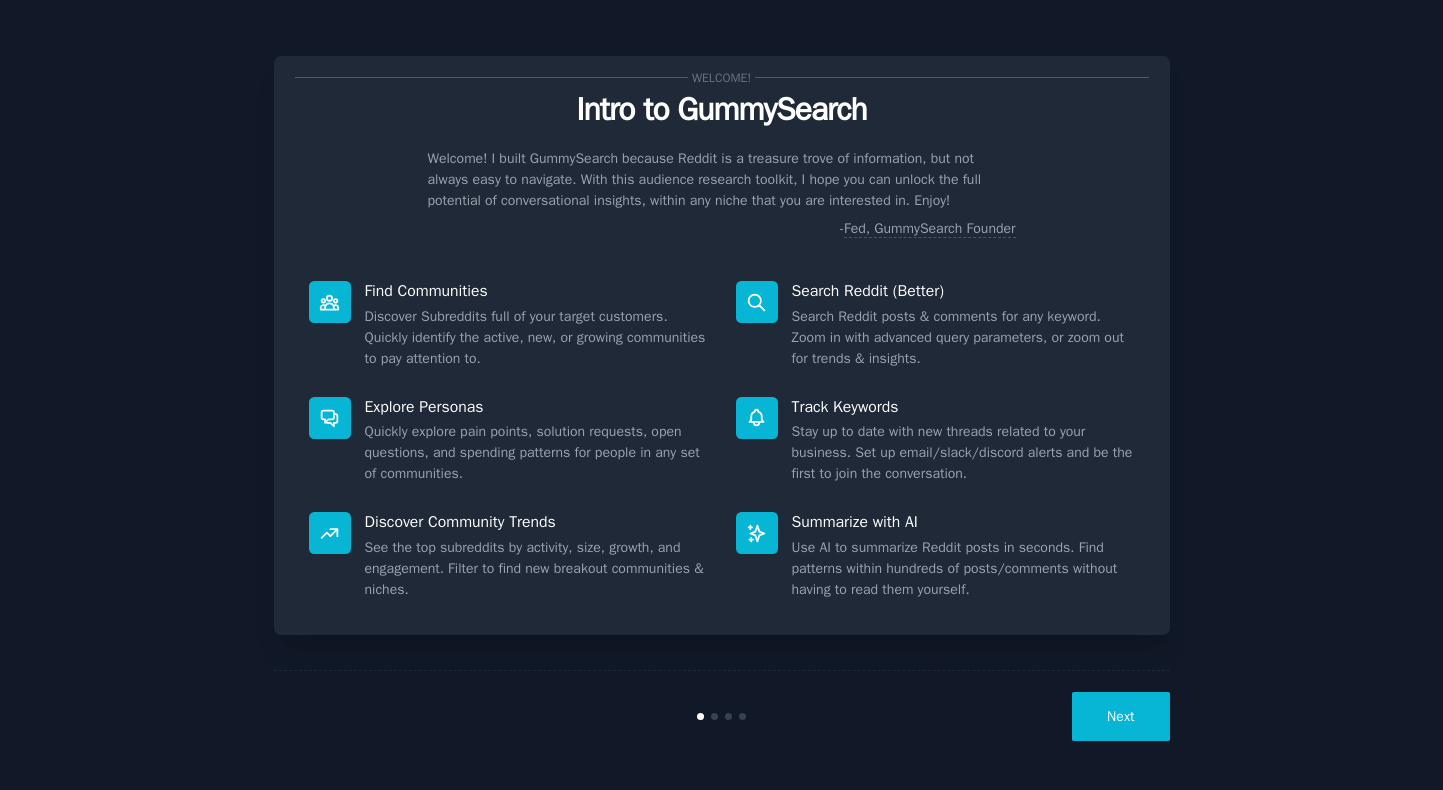 scroll, scrollTop: 0, scrollLeft: 0, axis: both 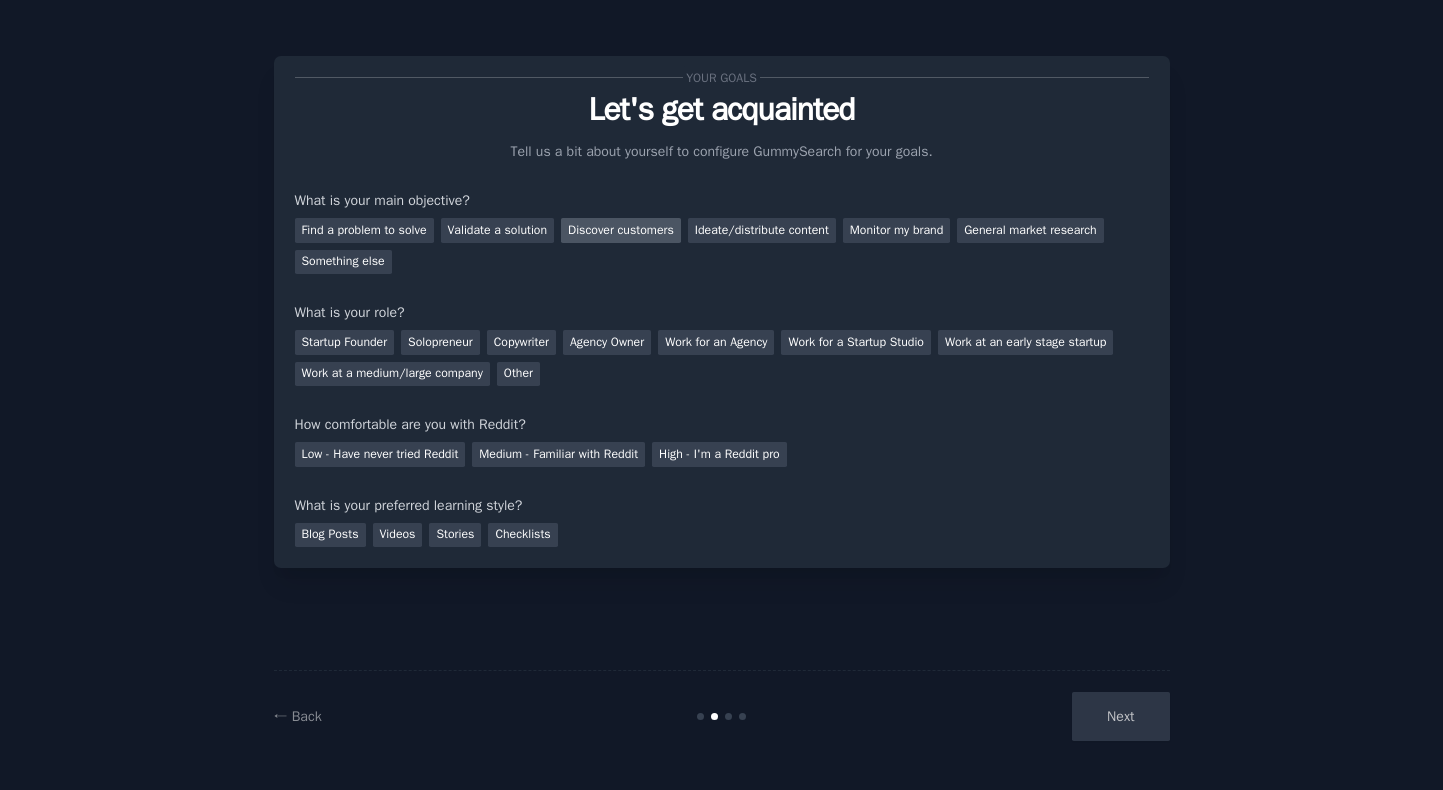 click on "Discover customers" at bounding box center (621, 230) 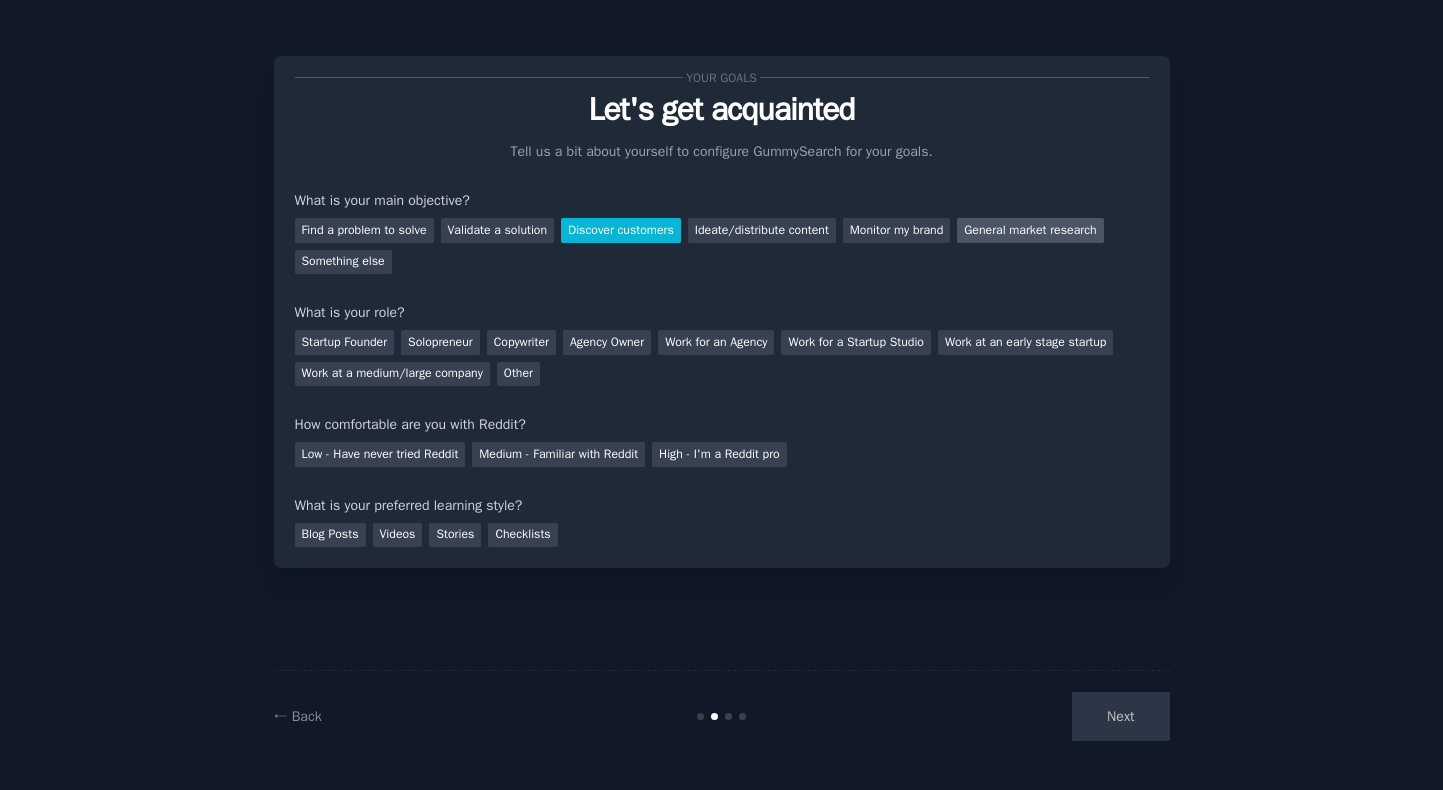 click on "General market research" at bounding box center (1030, 230) 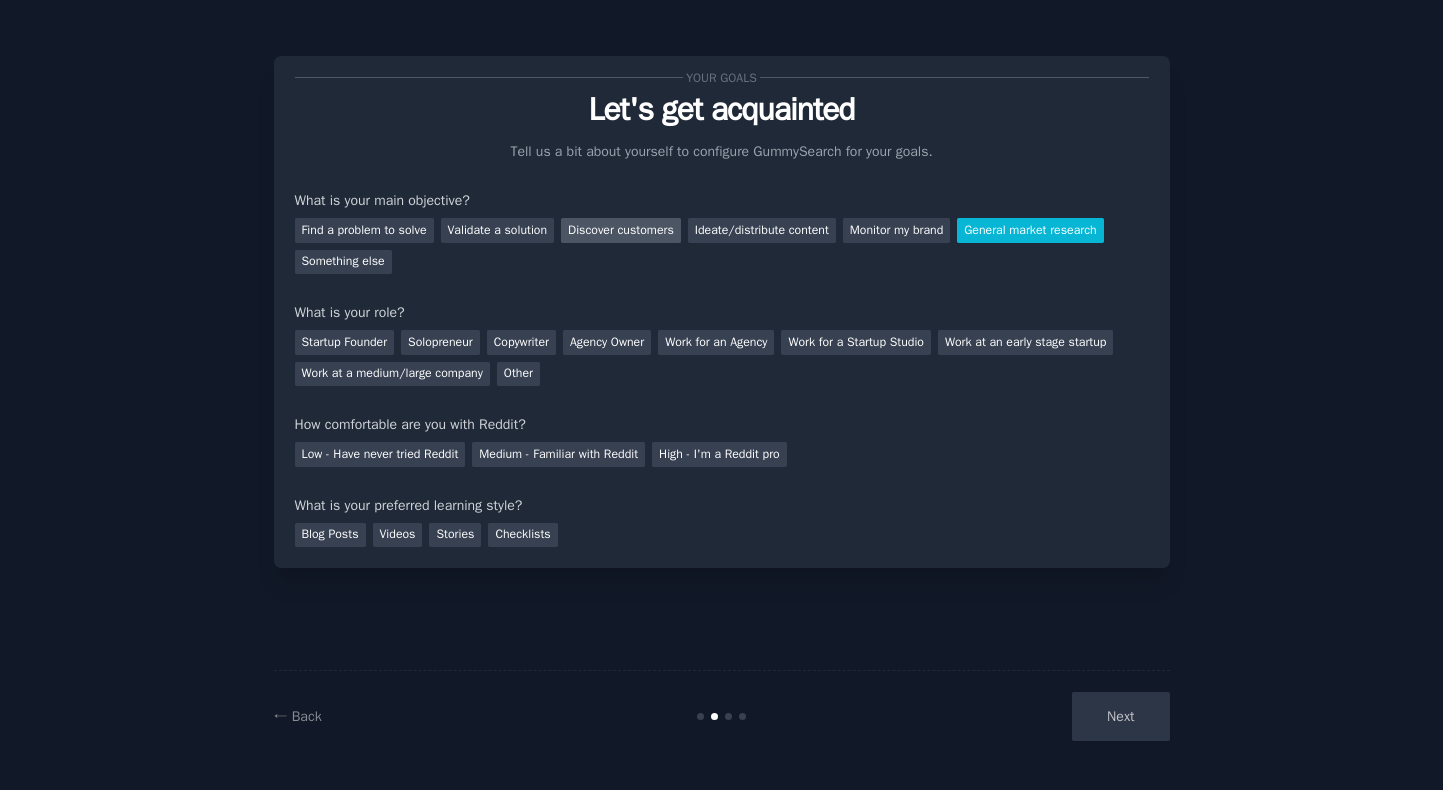 click on "Discover customers" at bounding box center [621, 230] 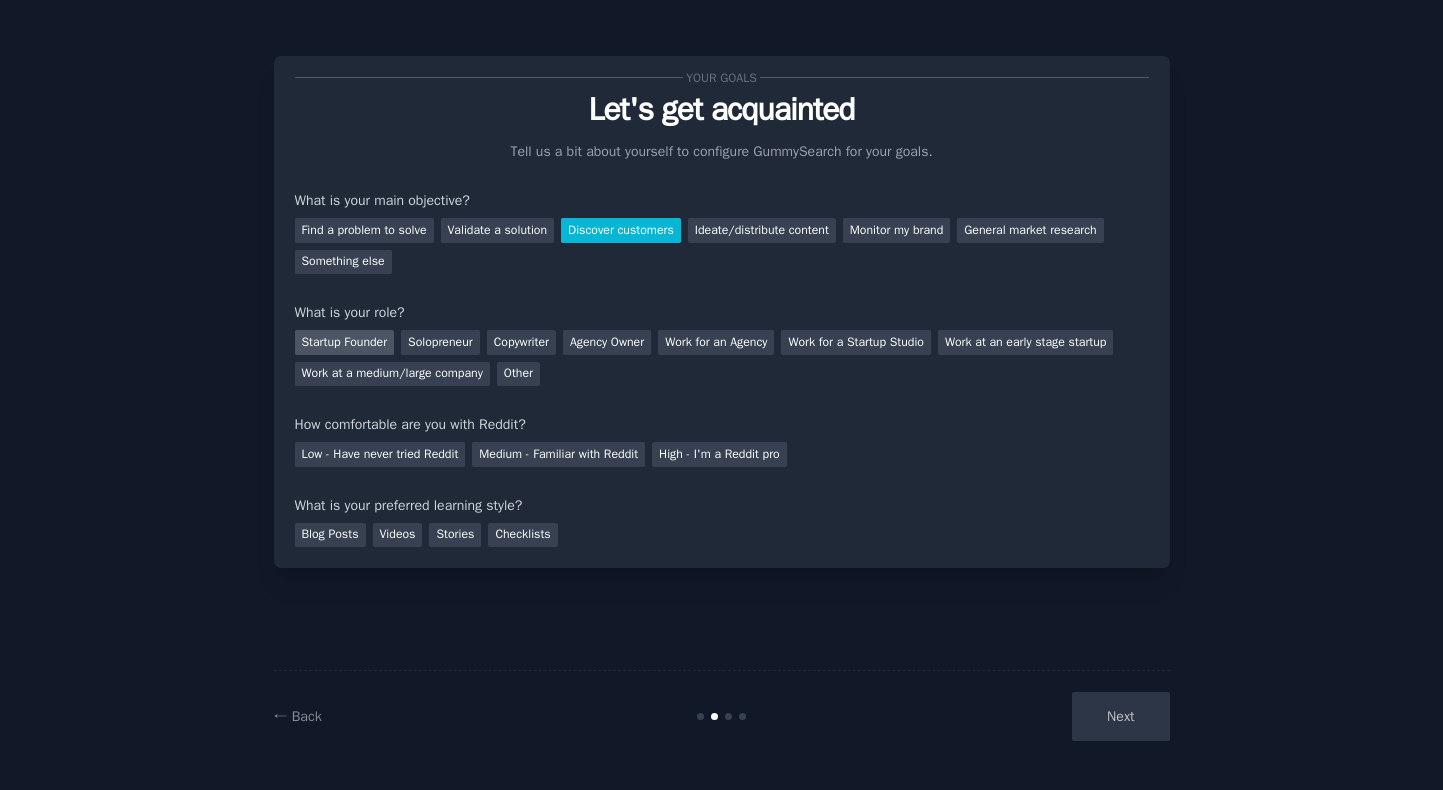 click on "Startup Founder" at bounding box center (345, 342) 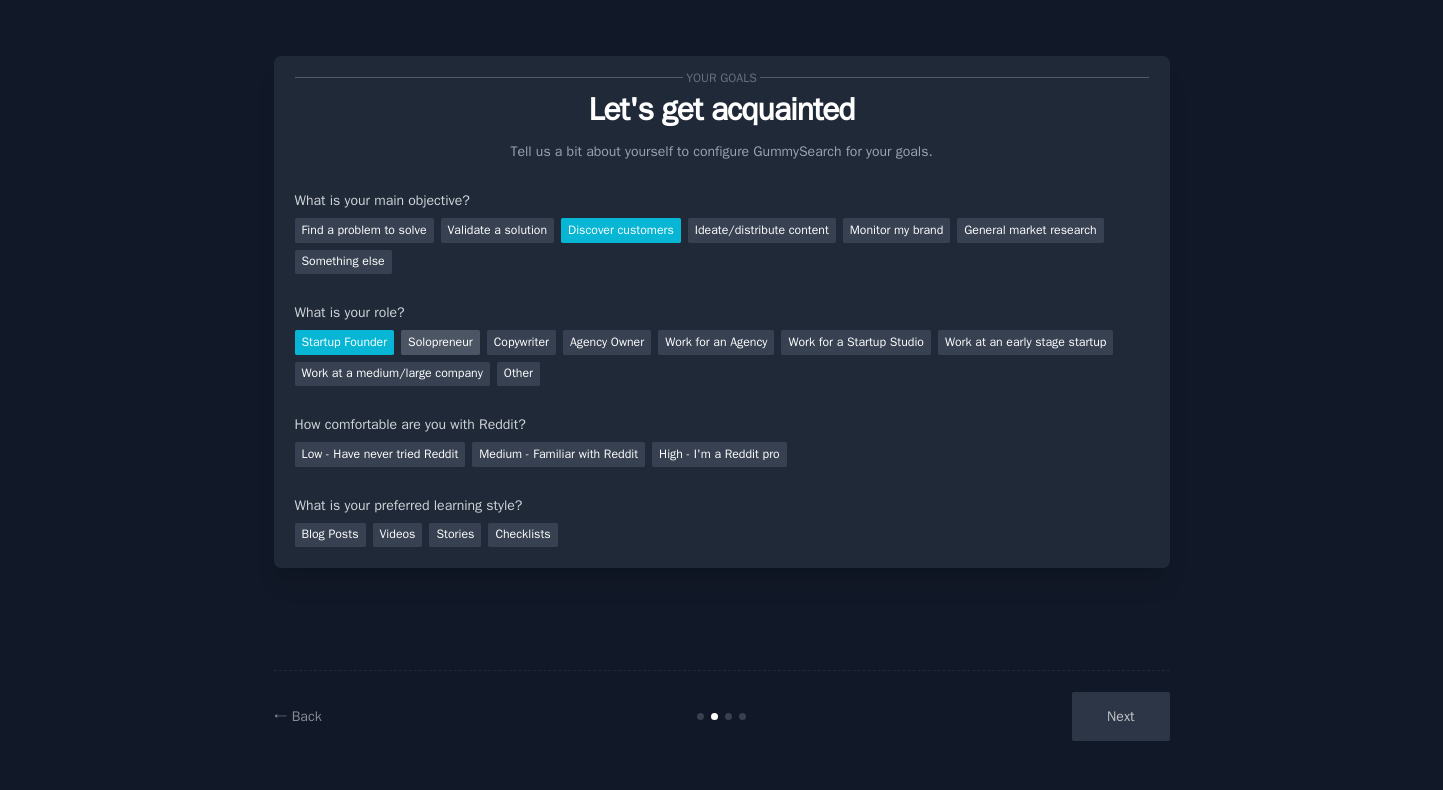 click on "Solopreneur" at bounding box center (440, 342) 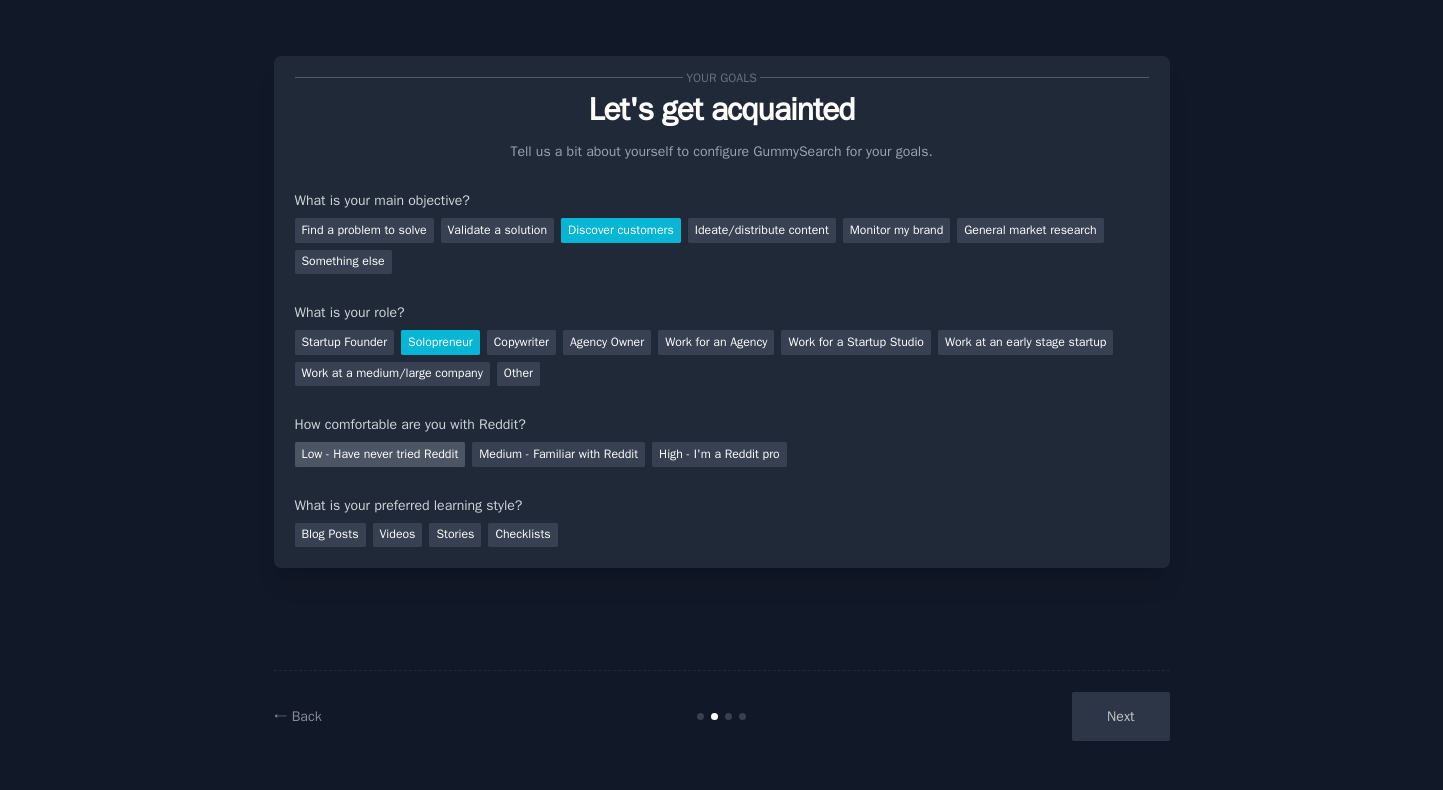 click on "Low - Have never tried Reddit" at bounding box center [380, 454] 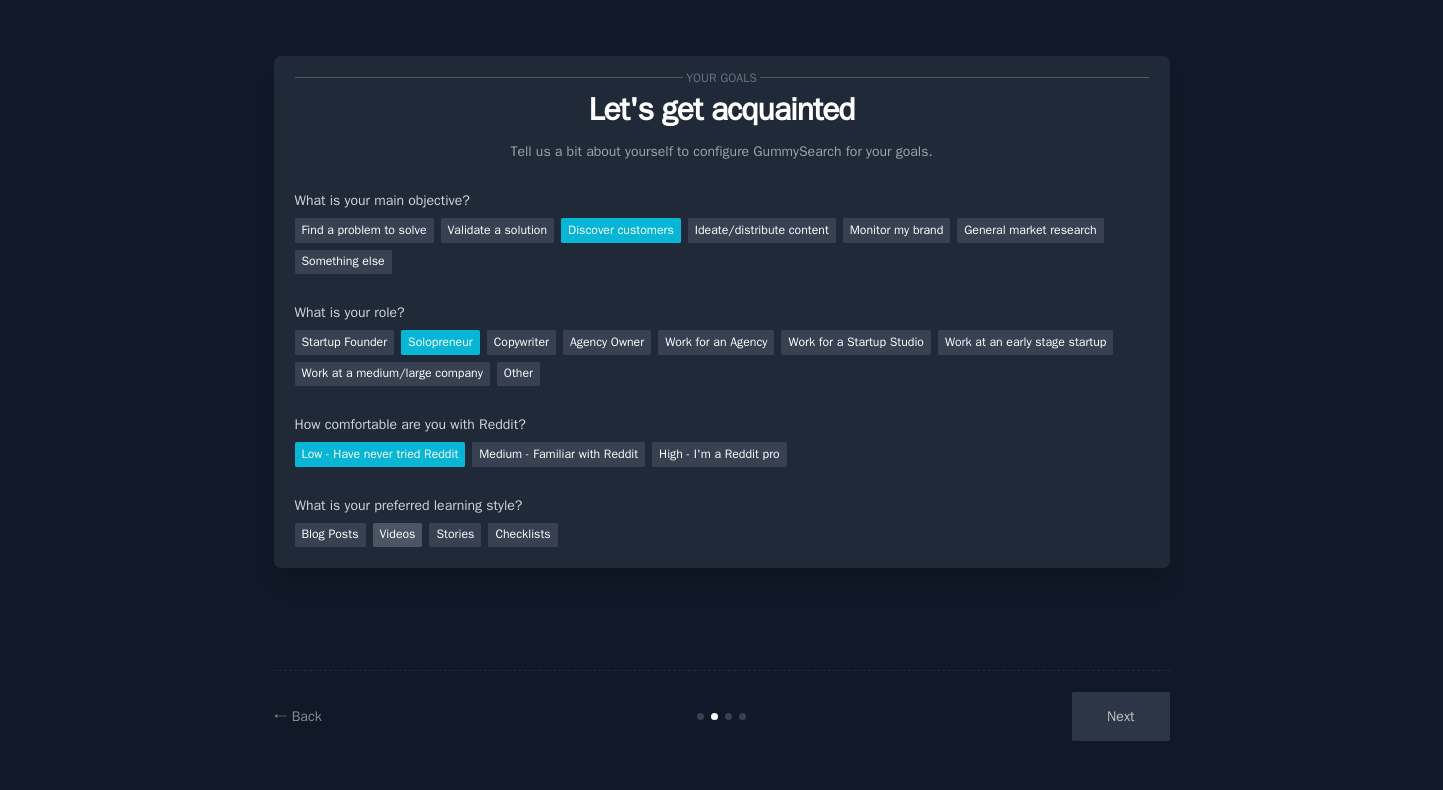 click on "Videos" at bounding box center [398, 535] 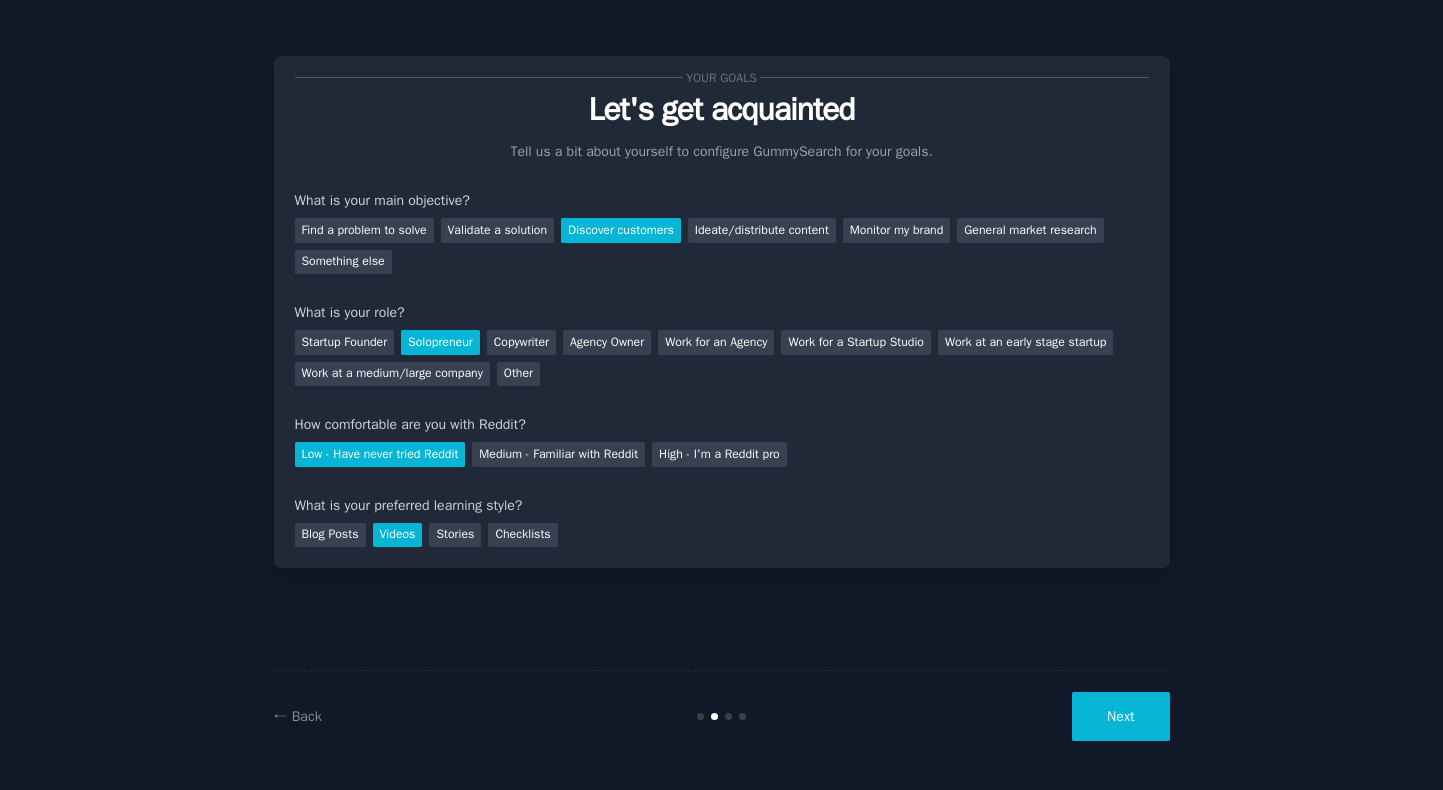 click on "Next" at bounding box center [1120, 716] 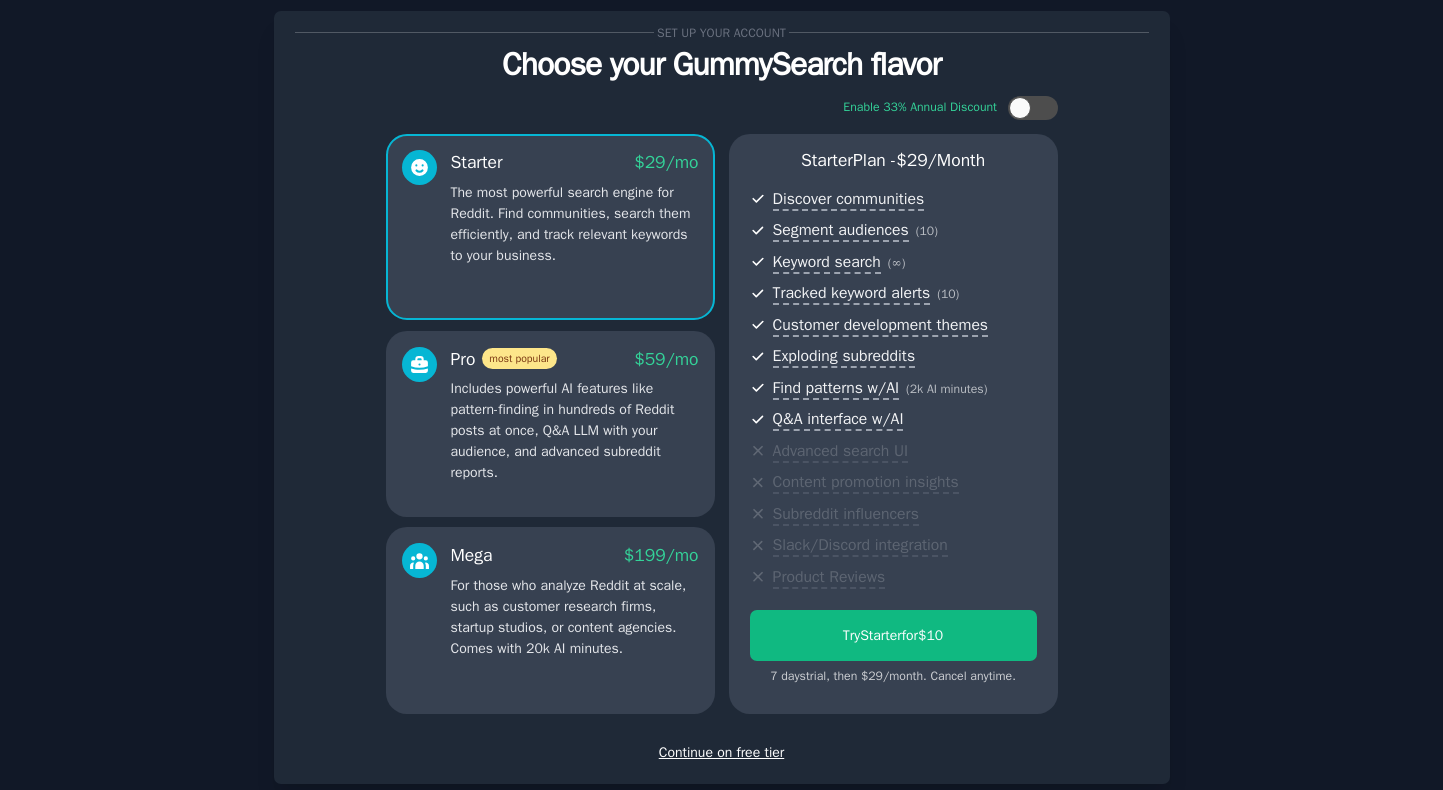 scroll, scrollTop: 49, scrollLeft: 0, axis: vertical 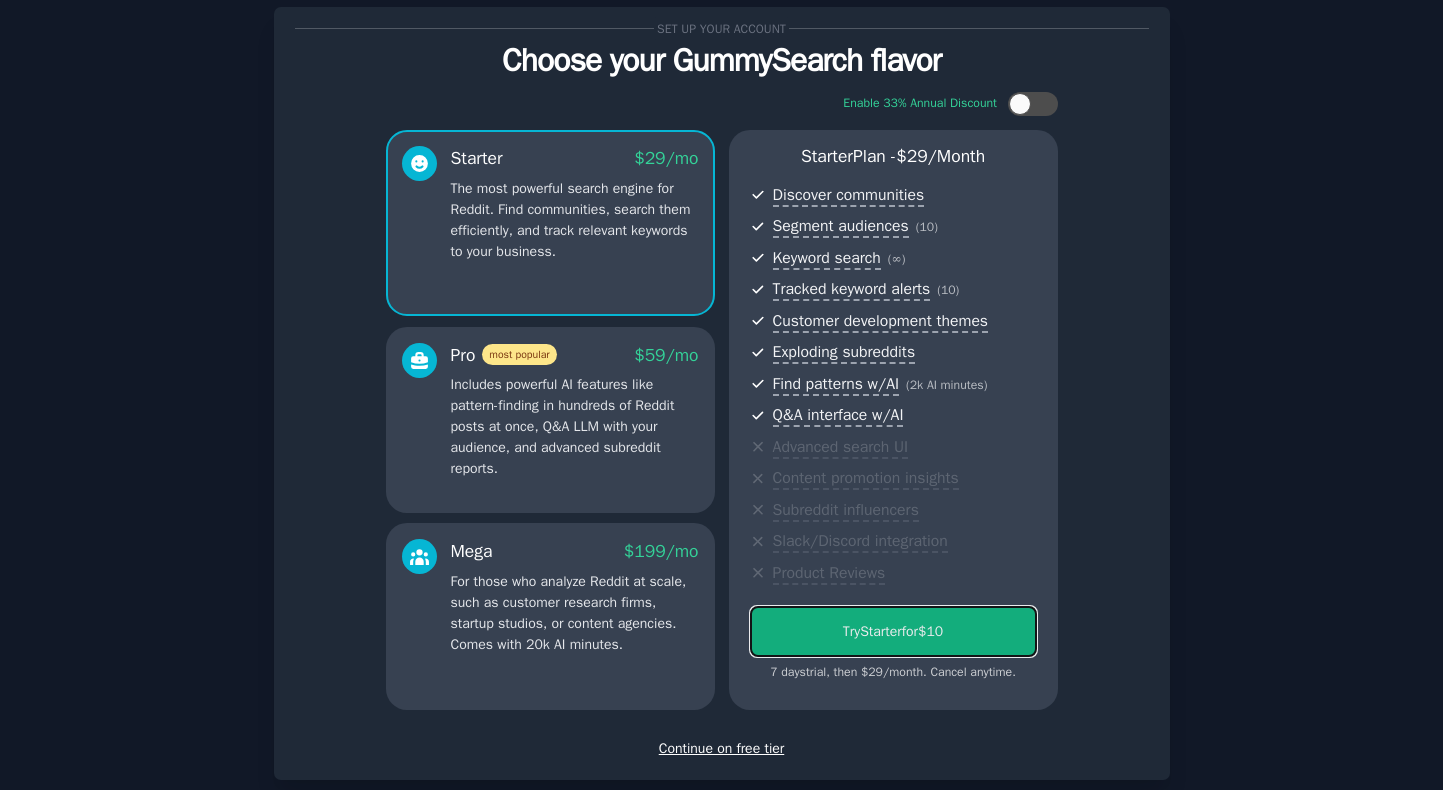 click on "Try  Starter  for  $10" at bounding box center [893, 631] 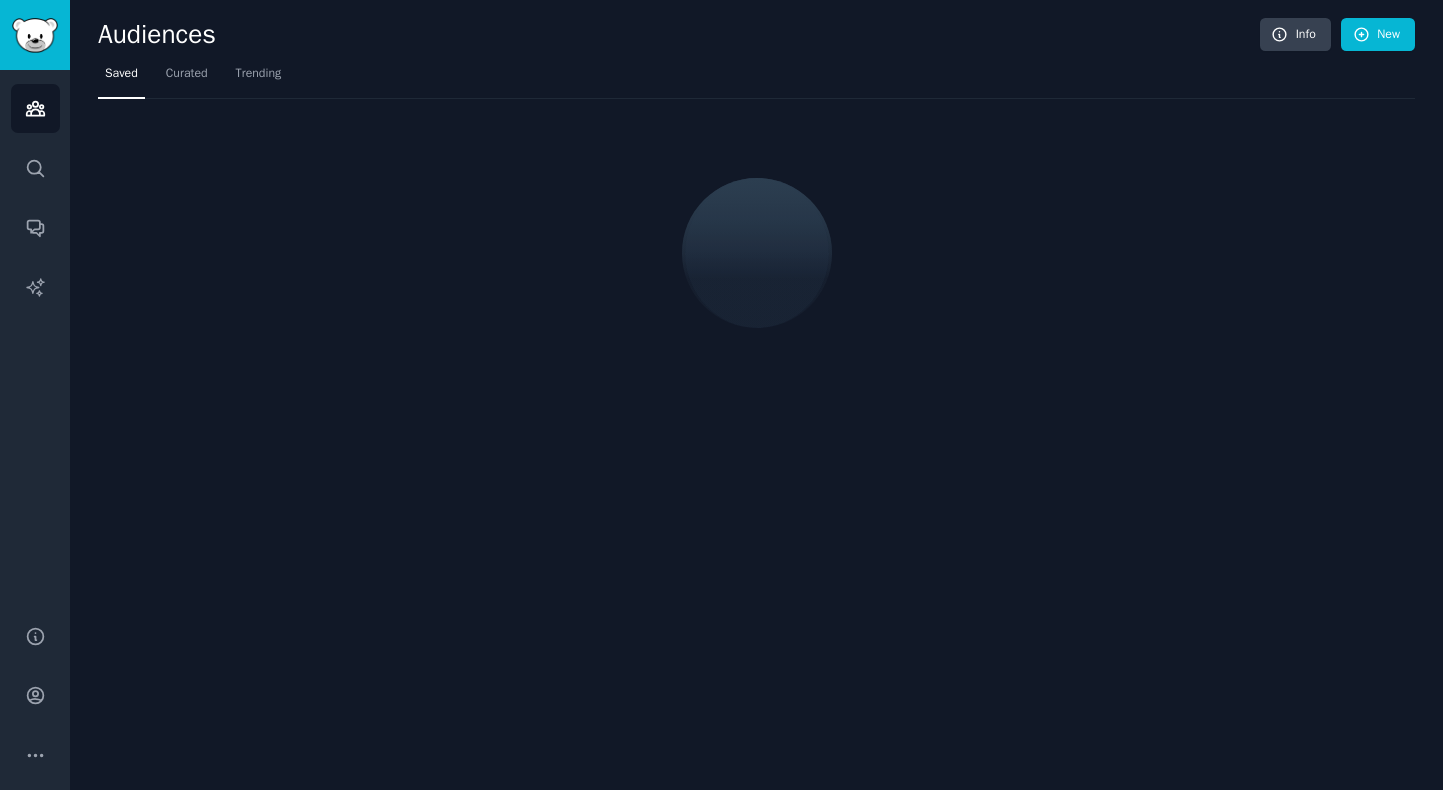 scroll, scrollTop: 0, scrollLeft: 0, axis: both 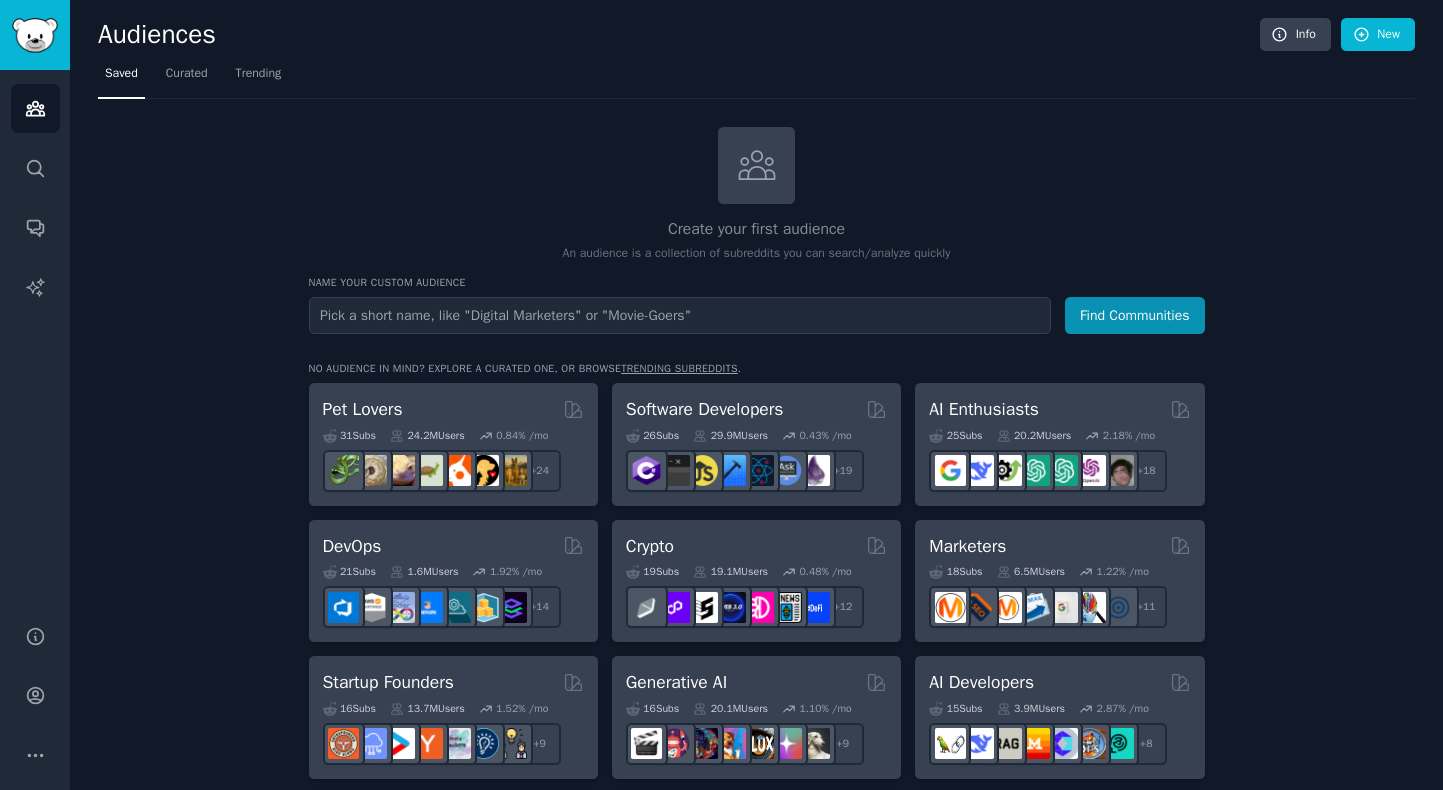 click at bounding box center [680, 315] 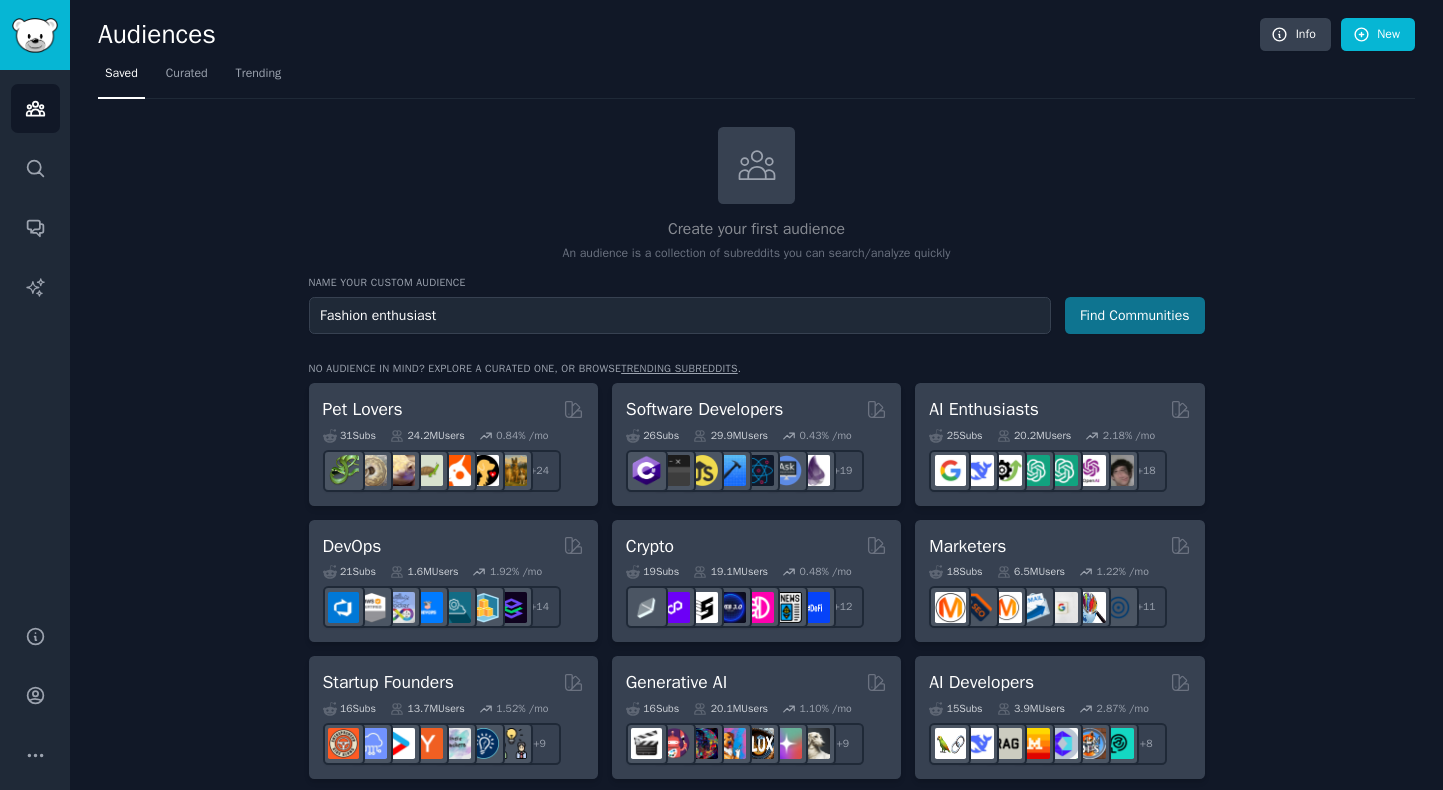 type on "Fashion enthusiast" 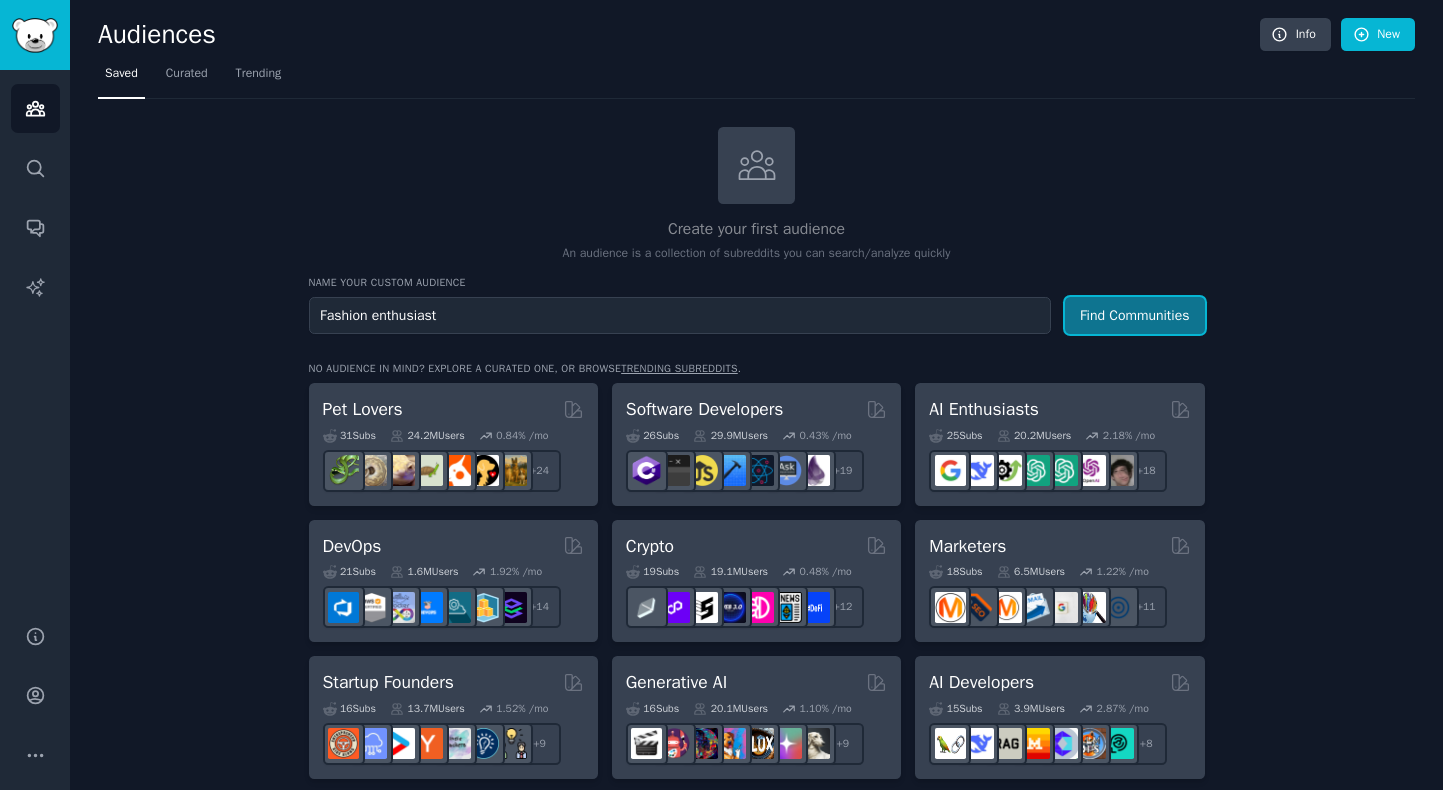 click on "Find Communities" at bounding box center (1135, 315) 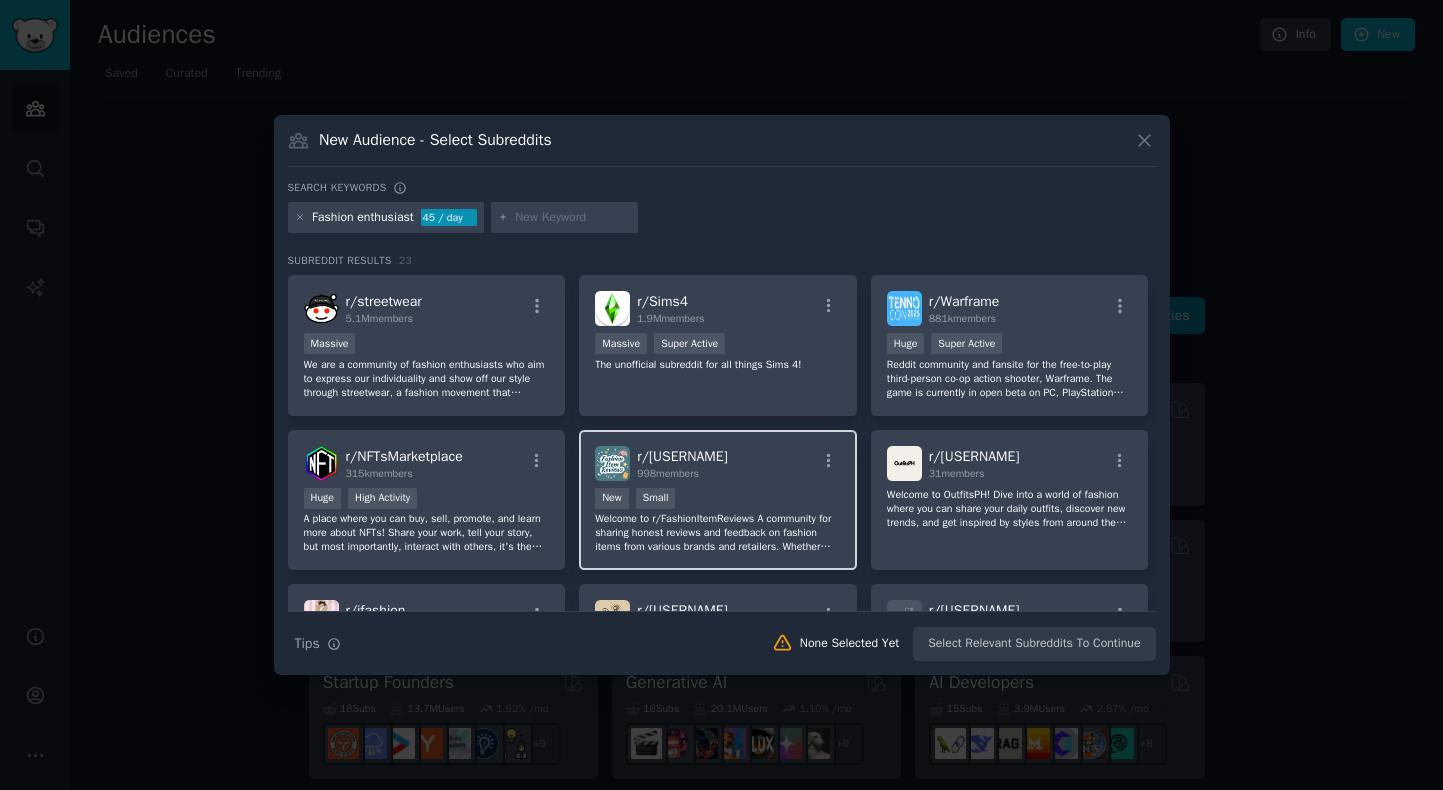 click on "Welcome to r/FashionItemReviews
A community for sharing honest reviews and feedback on fashion items from various brands and retailers. Whether you're a fashion enthusiast, a savvy shopper, or just looking for advice on what to wear, this subreddit is the perfect place to discuss and discover the best (and worst) in fashion.Join the conversation and help us build a community of fashion enthusiasts who value honesty, transparency, and great style!" at bounding box center (718, 533) 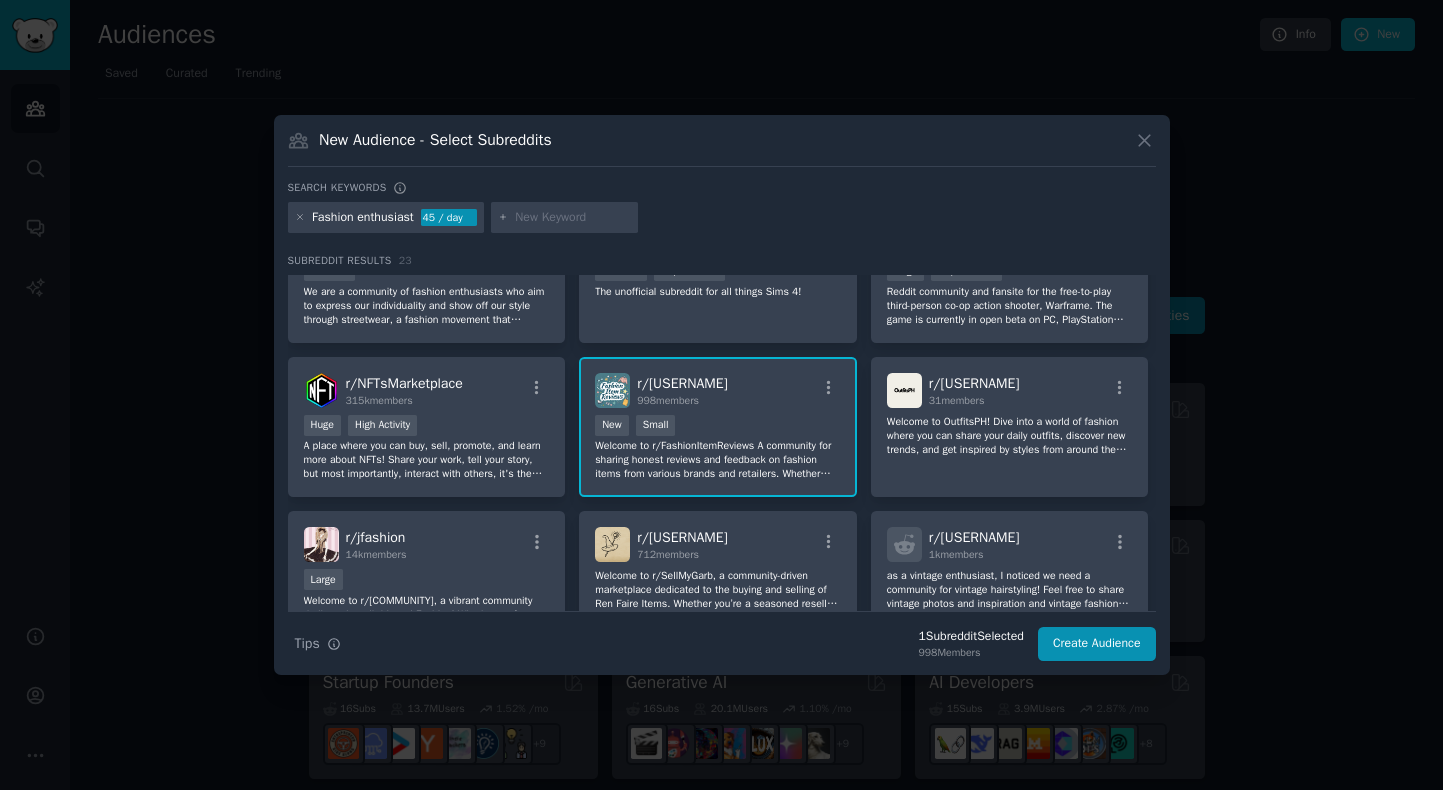 scroll, scrollTop: 74, scrollLeft: 0, axis: vertical 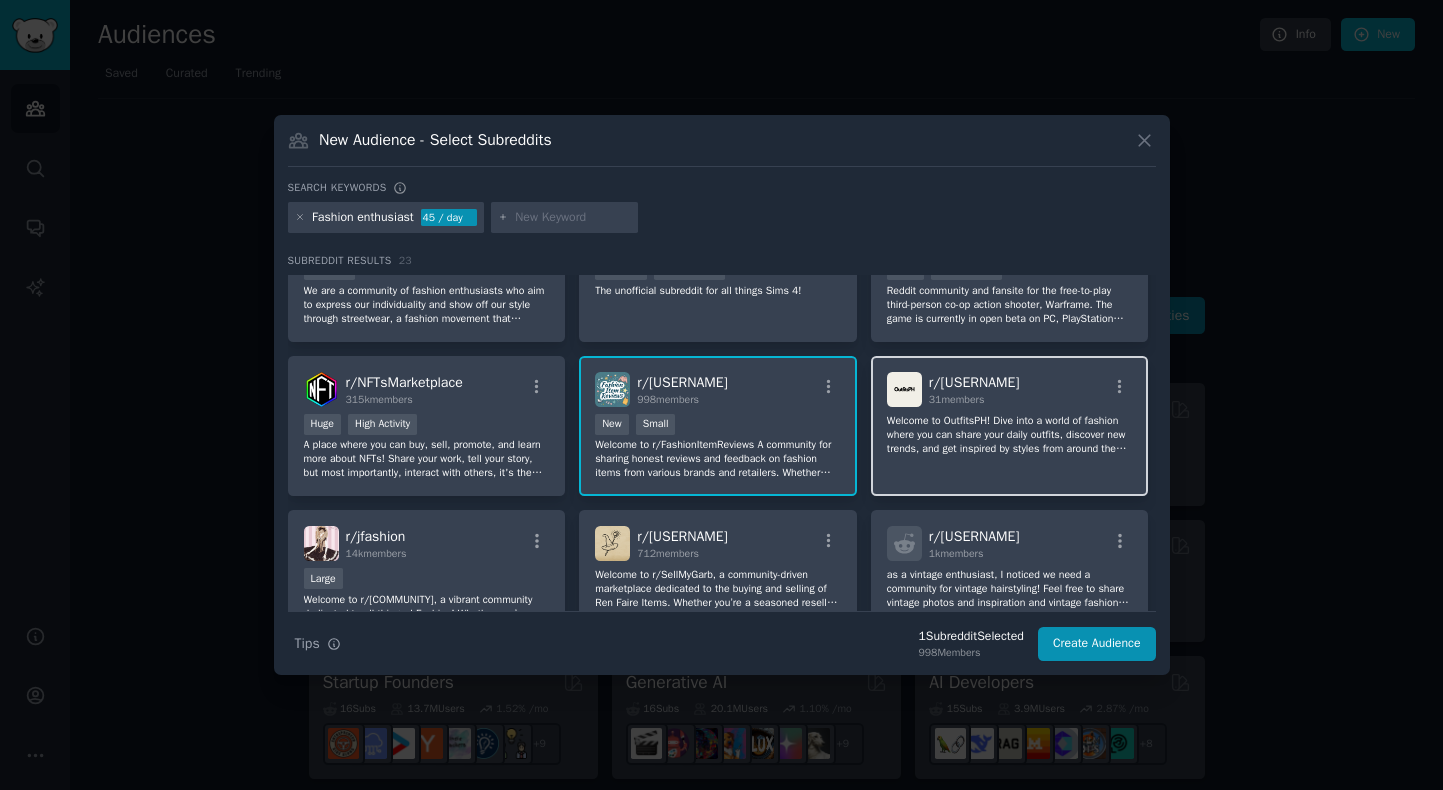 click on "r/ OutfitsPH 31 members Welcome to OutfitsPH! Dive into a world of fashion where you can share your daily outfits, discover new trends, and get inspired by styles from around the globe. Whether you're a fashion enthusiast or just looking for some style advice, join our community to celebrate and elevate fashion, one outfit at a time!" at bounding box center [1010, 426] 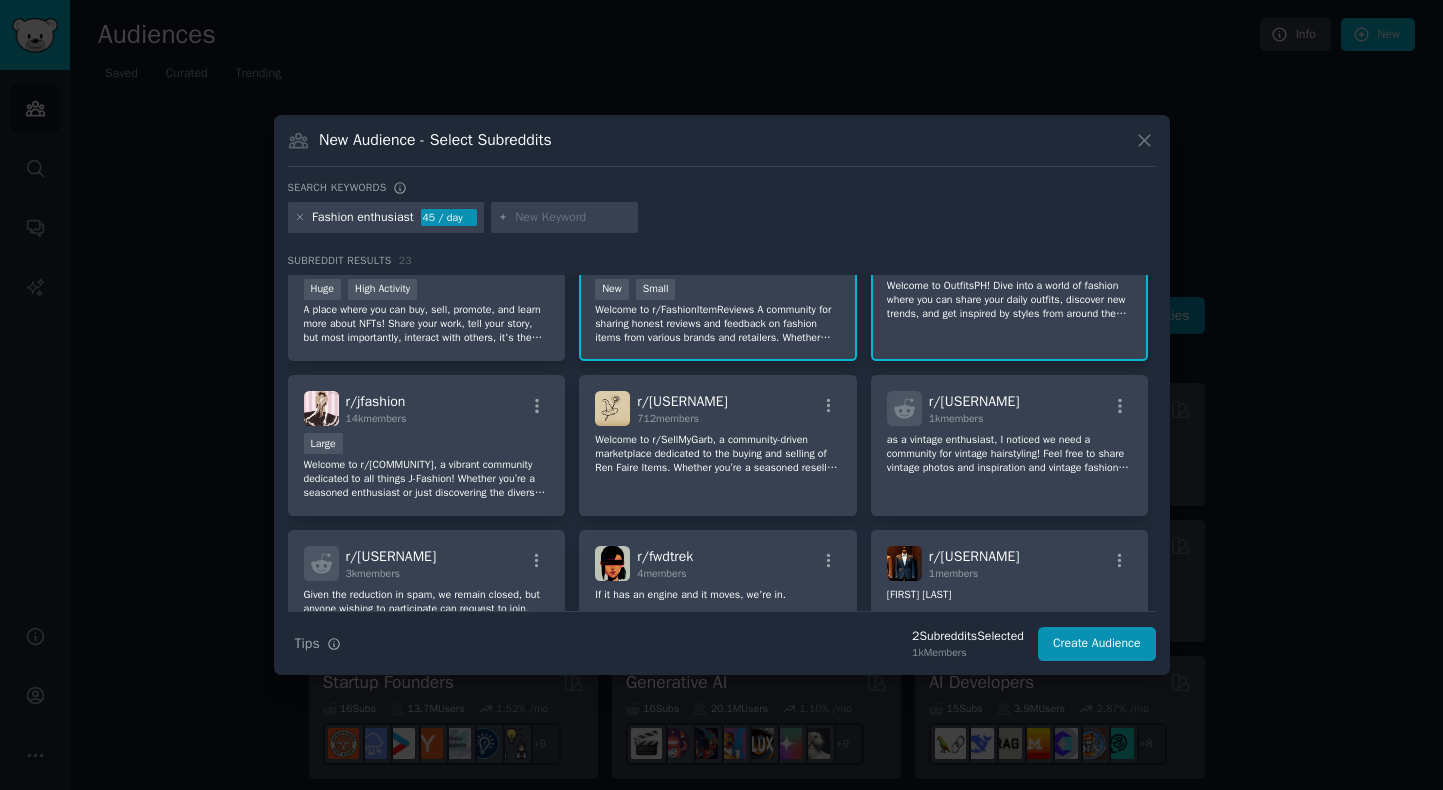 scroll, scrollTop: 228, scrollLeft: 0, axis: vertical 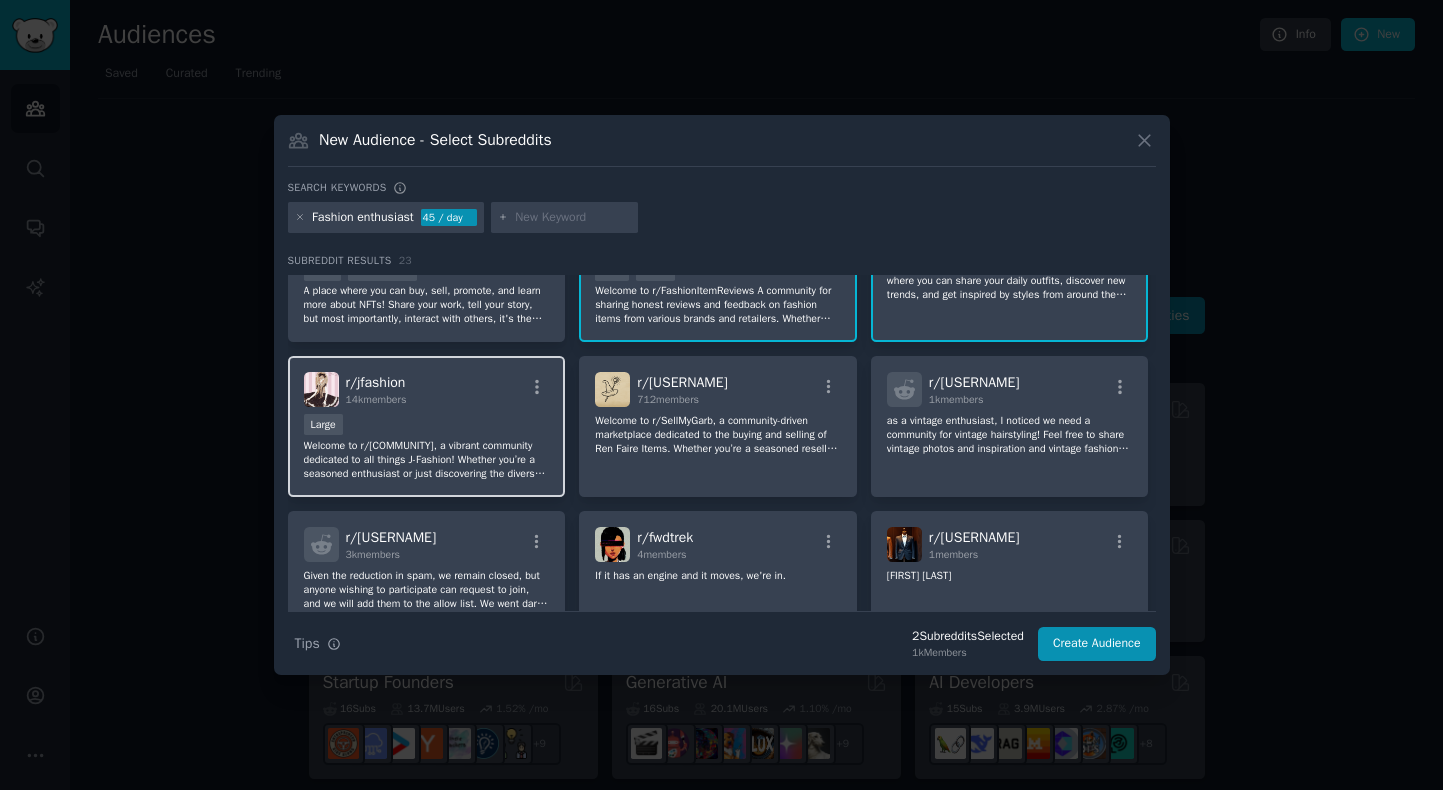 click on "r/ jfashion 14k  members Large Welcome to r/jfashion, a vibrant community dedicated to all things J-Fashion! Whether you’re a seasoned enthusiast or just discovering the diverse world of Japanese fashion, this forum is your go-to destination for discussions, inspiration, and advice." at bounding box center (427, 426) 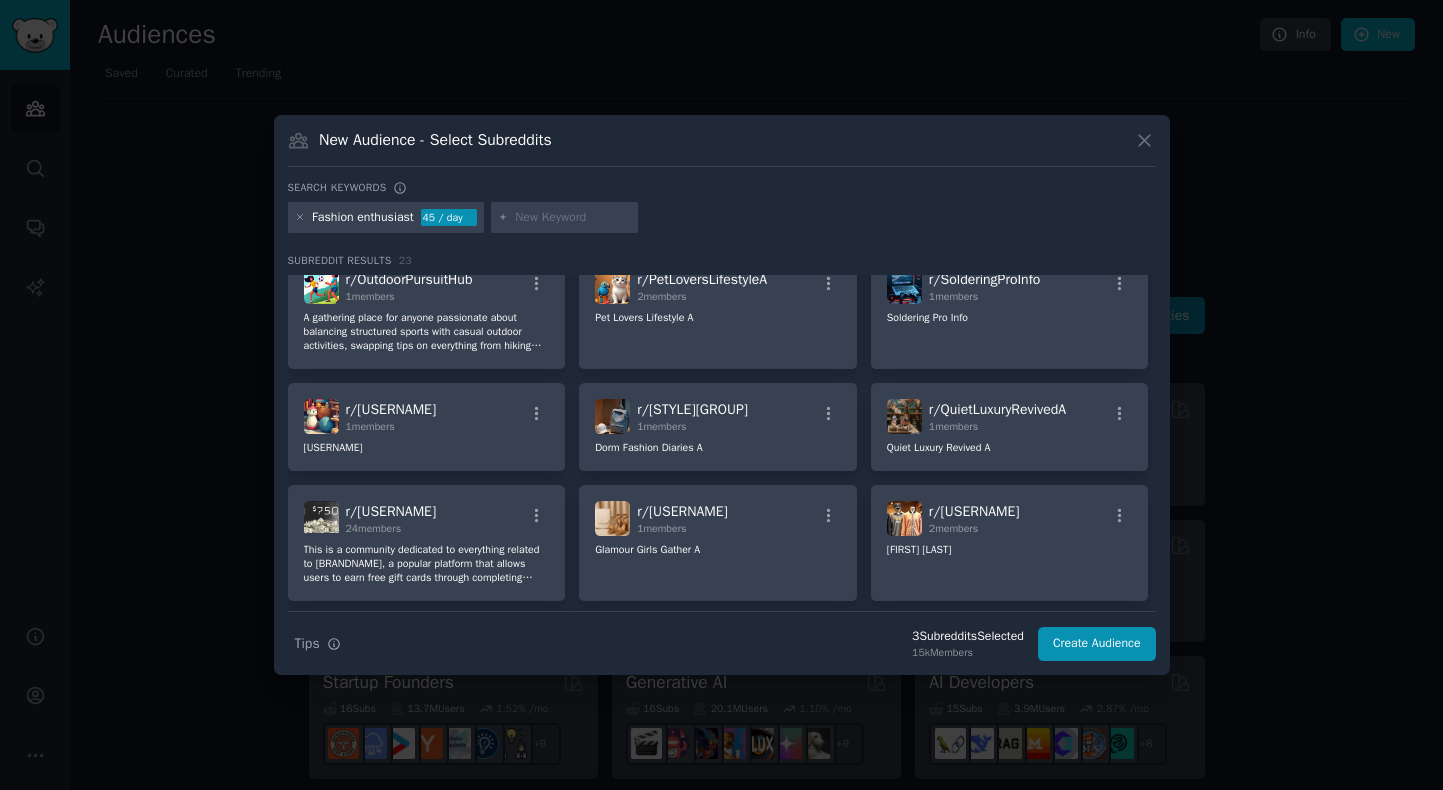 scroll, scrollTop: 622, scrollLeft: 0, axis: vertical 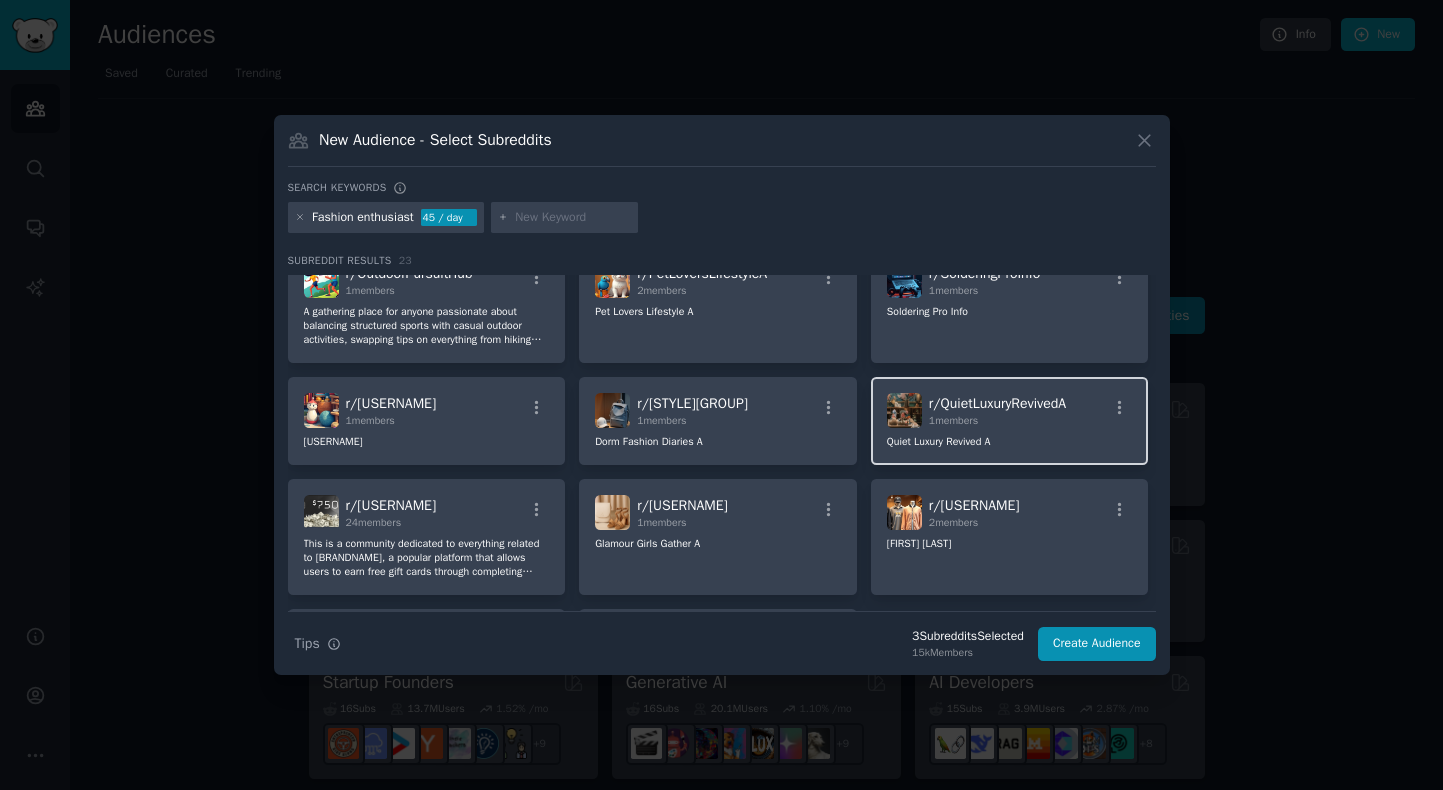 click on "r/ [COMMUNITY]" at bounding box center (997, 403) 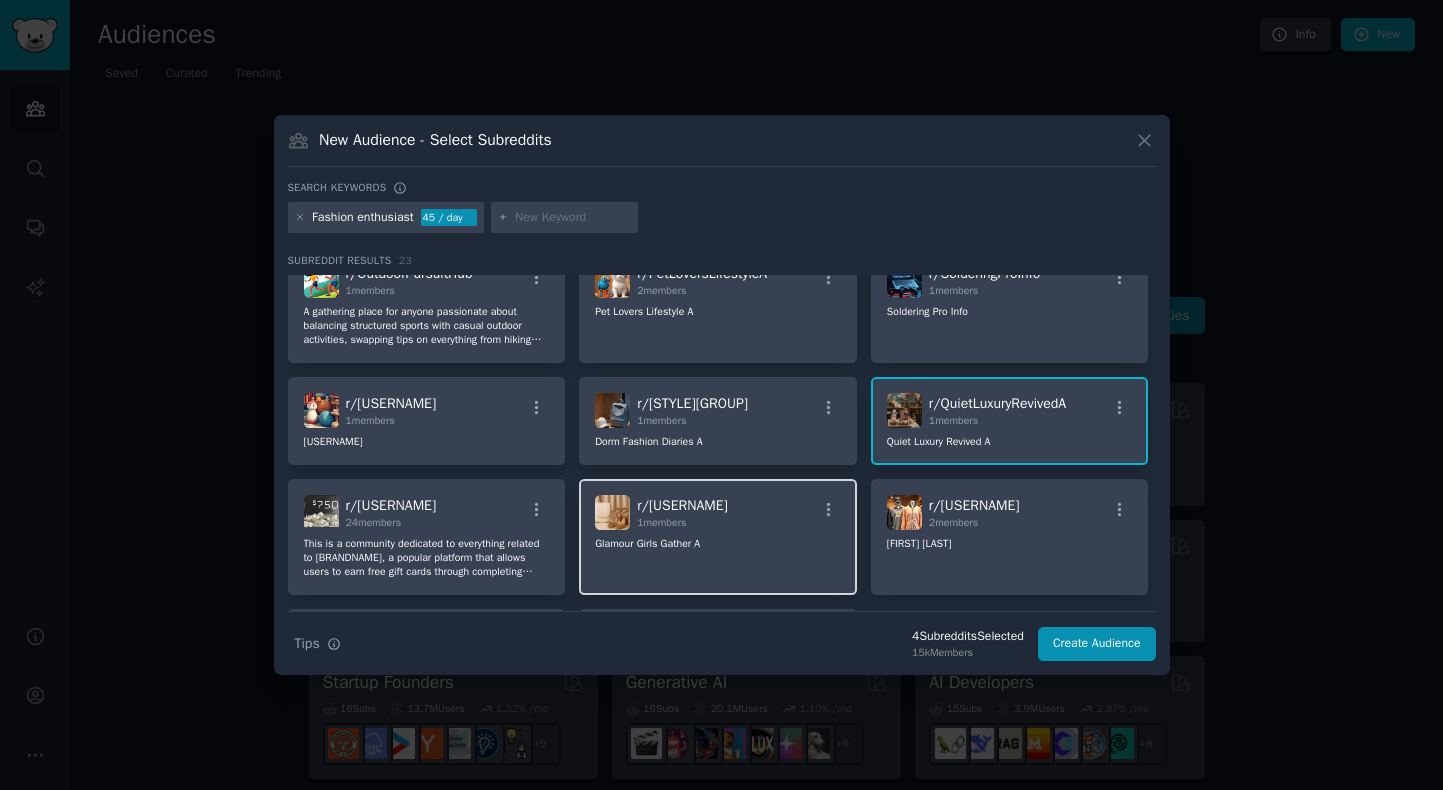 click on "1  members" at bounding box center [682, 523] 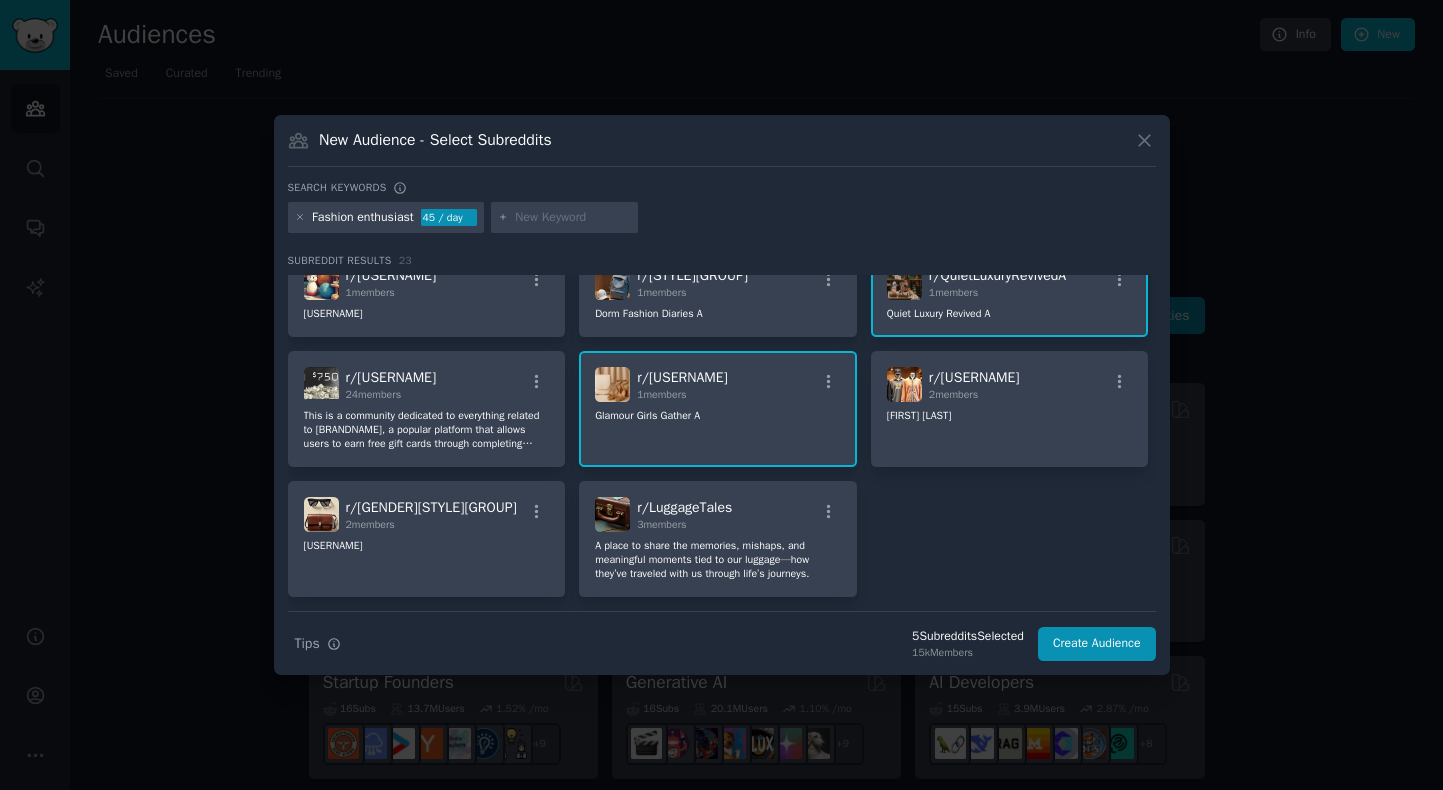 scroll, scrollTop: 805, scrollLeft: 0, axis: vertical 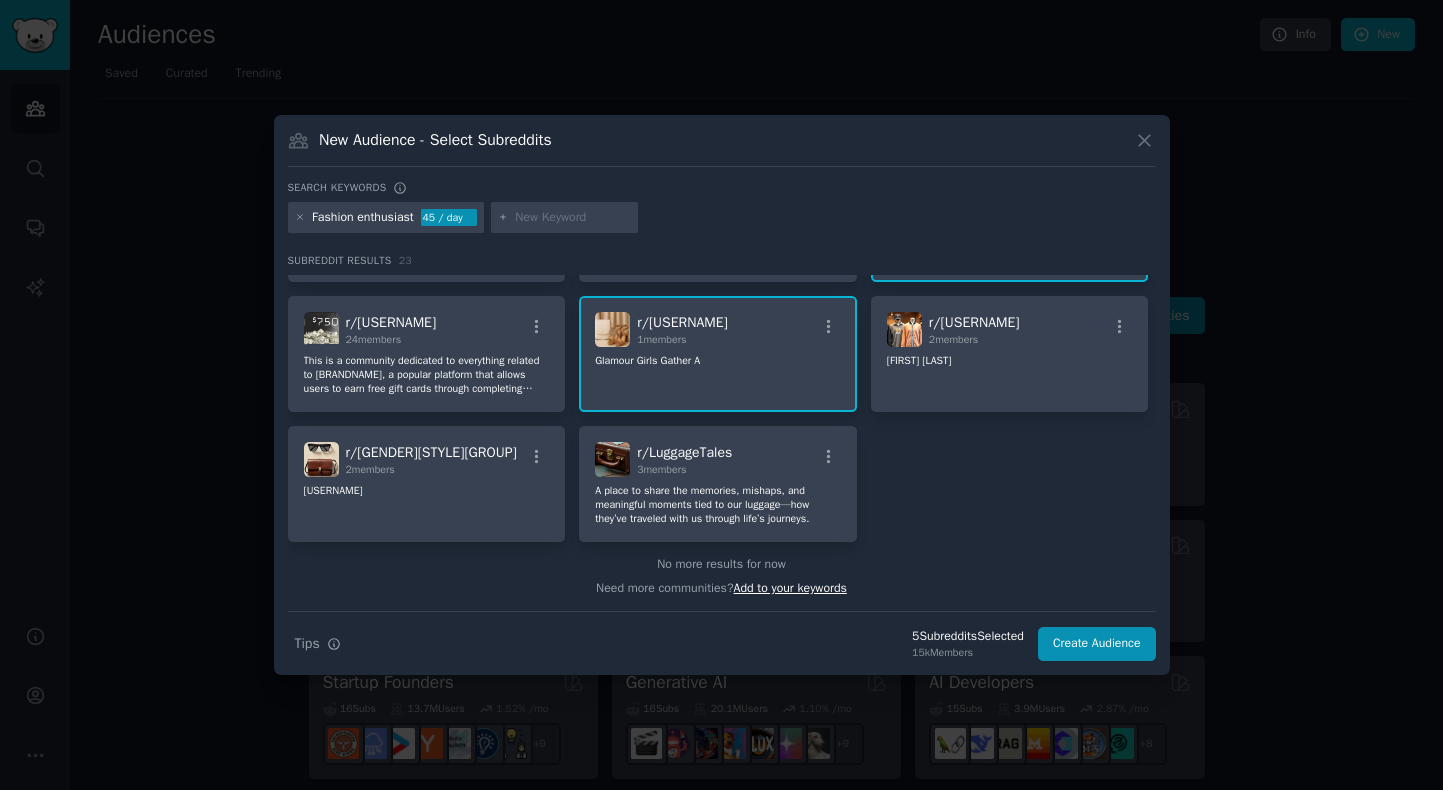 click on "Add to your keywords" at bounding box center (790, 588) 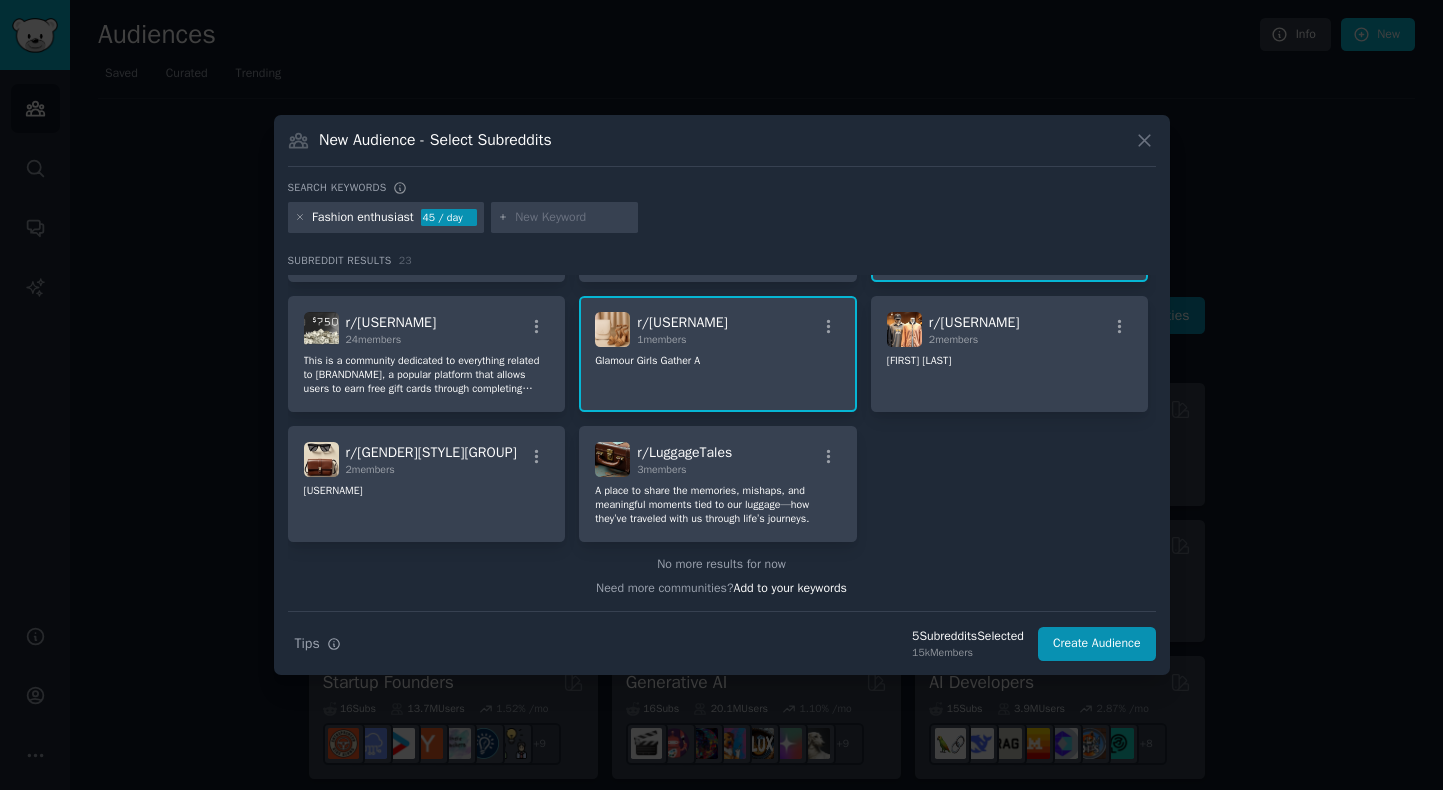click at bounding box center (573, 218) 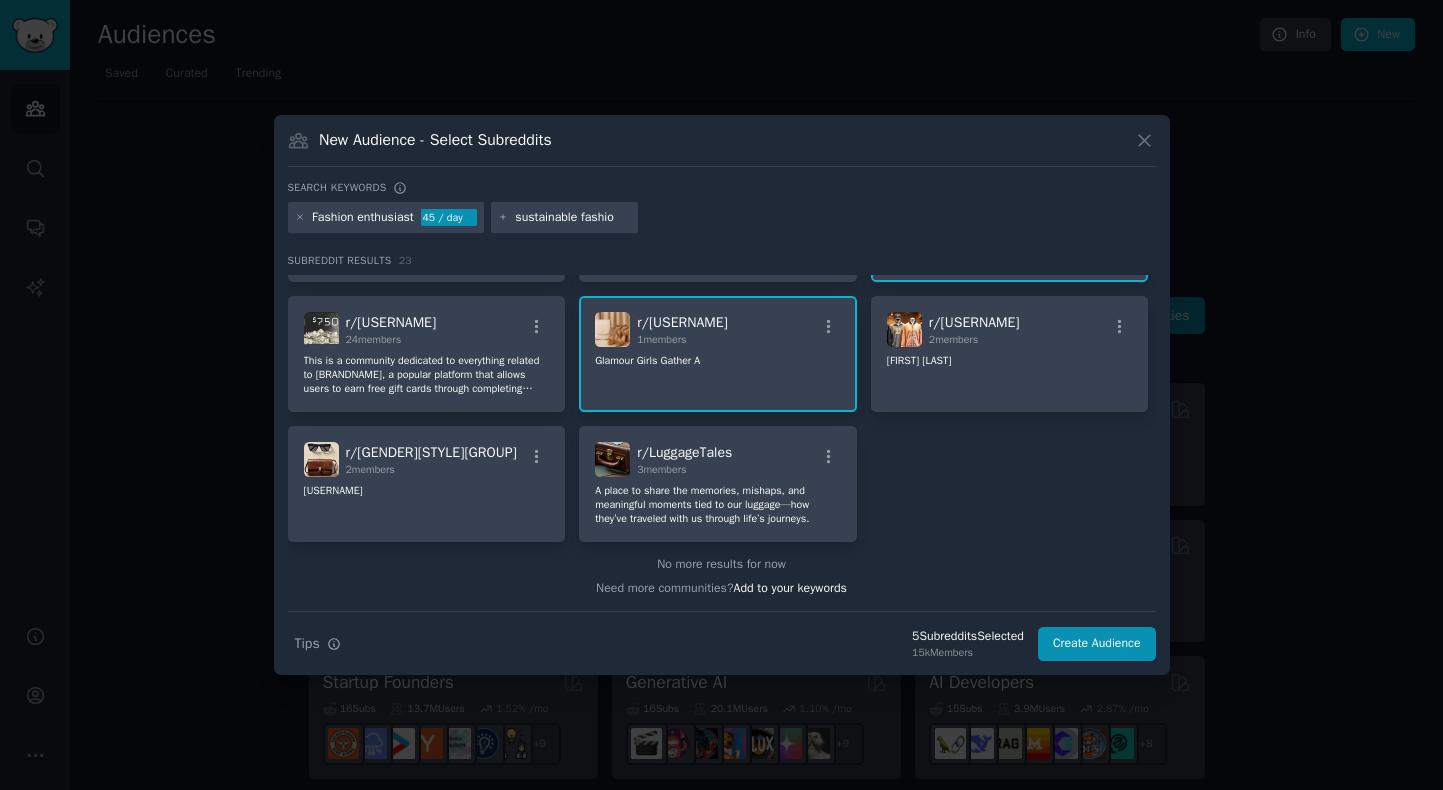 type on "sustainable fashion" 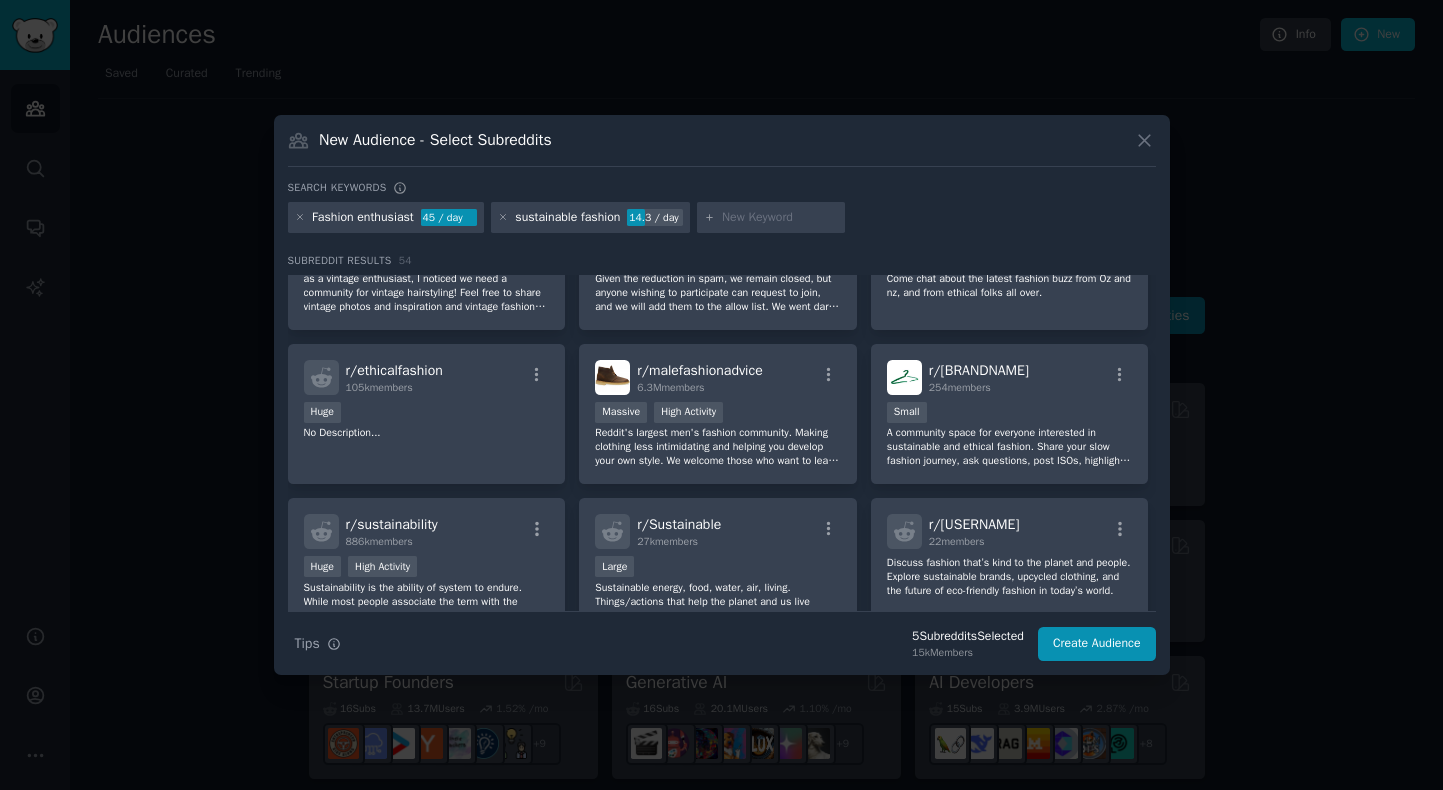 scroll, scrollTop: 526, scrollLeft: 0, axis: vertical 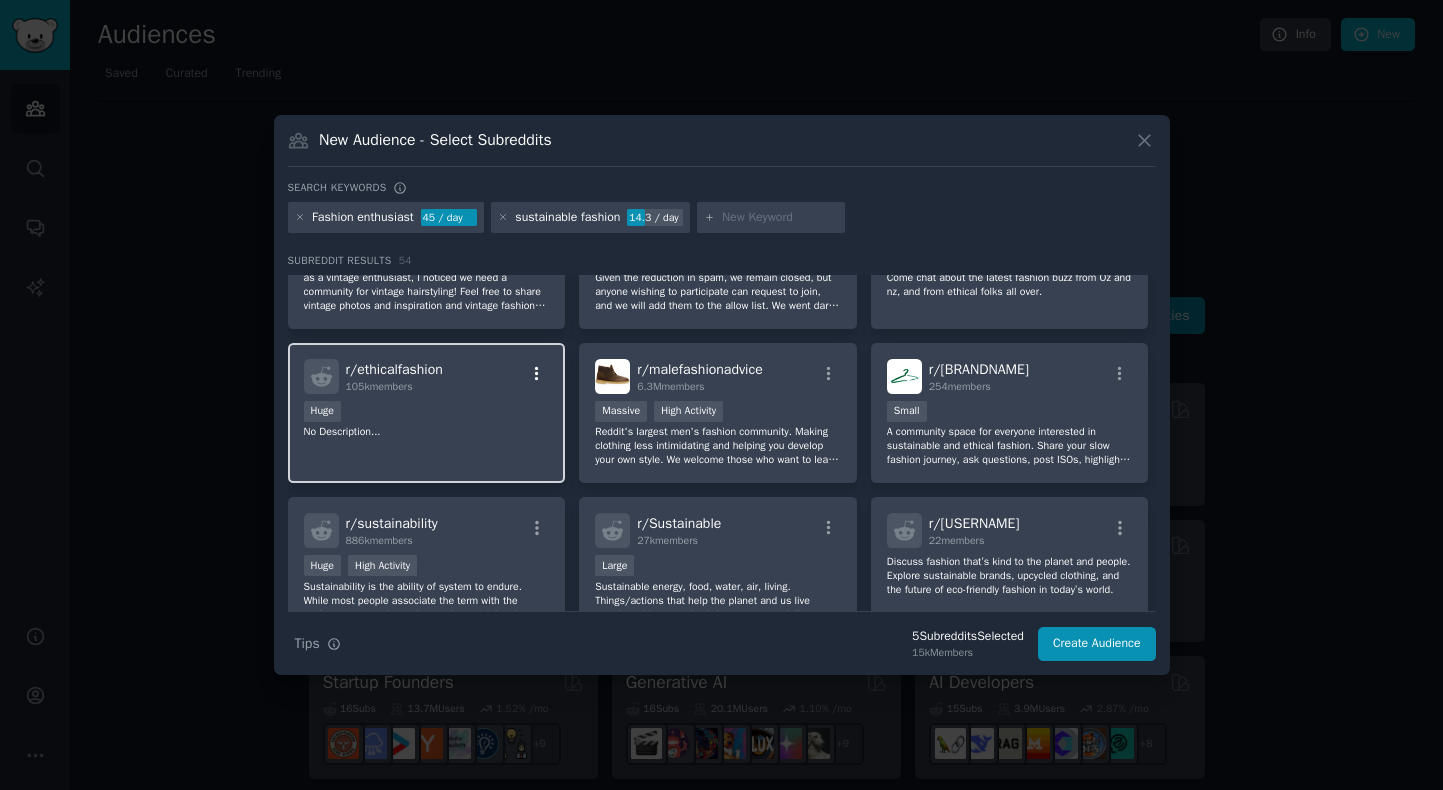 click at bounding box center (537, 374) 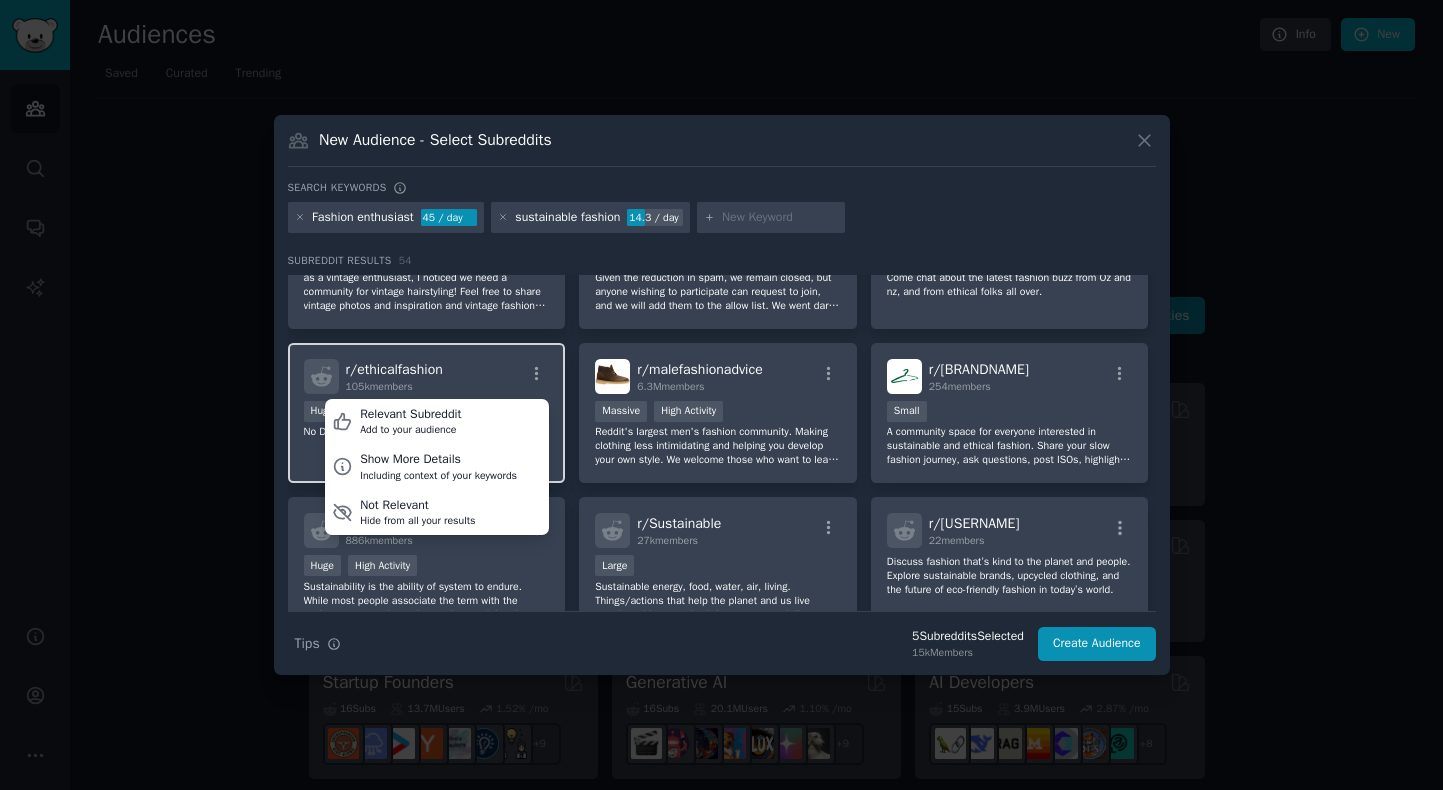 click on "r/ [COMMUNITY] [MEMBER COUNT] members Relevant Subreddit Add to your audience Show More Details Including context of your keywords Not Relevant Hide from all your results" at bounding box center (427, 376) 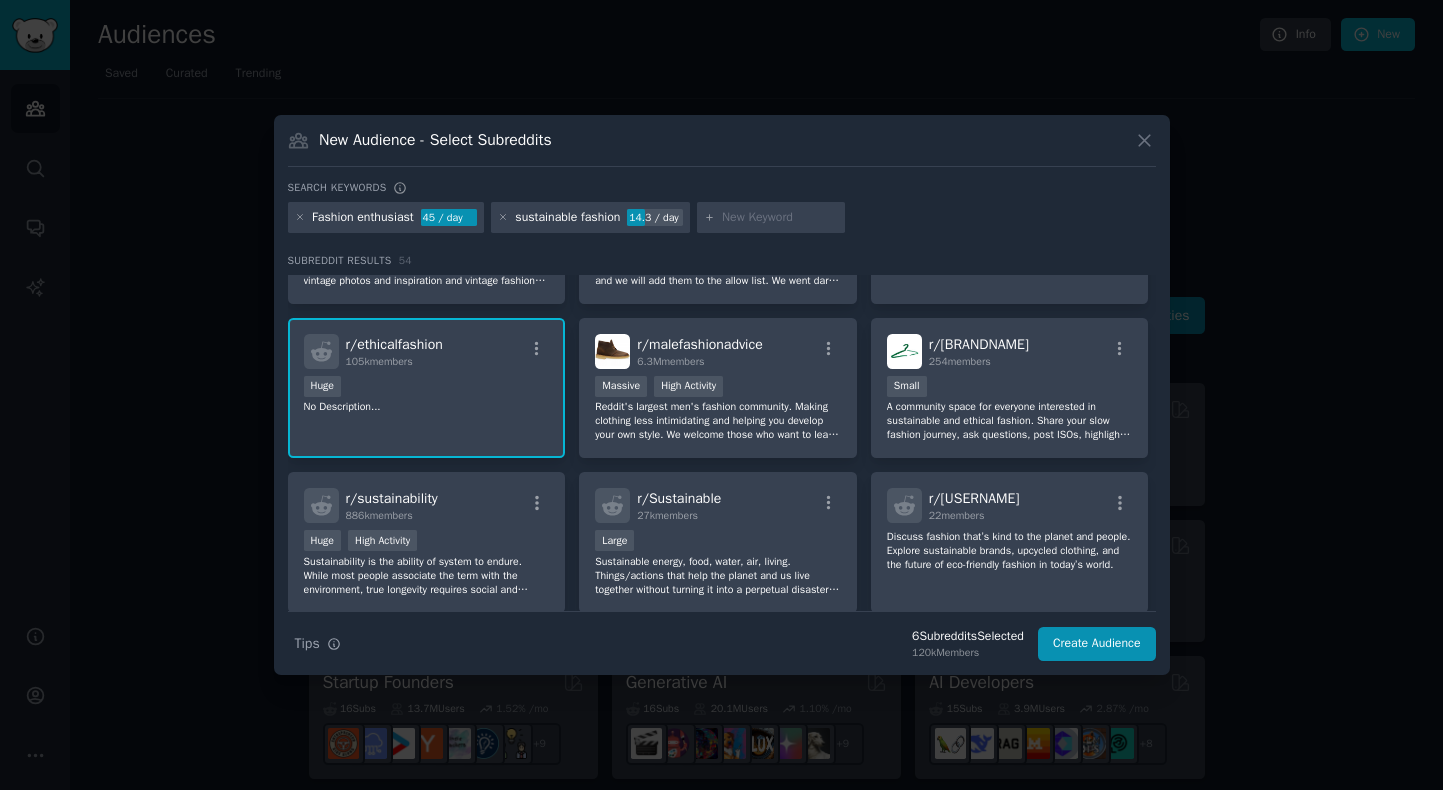 scroll, scrollTop: 552, scrollLeft: 0, axis: vertical 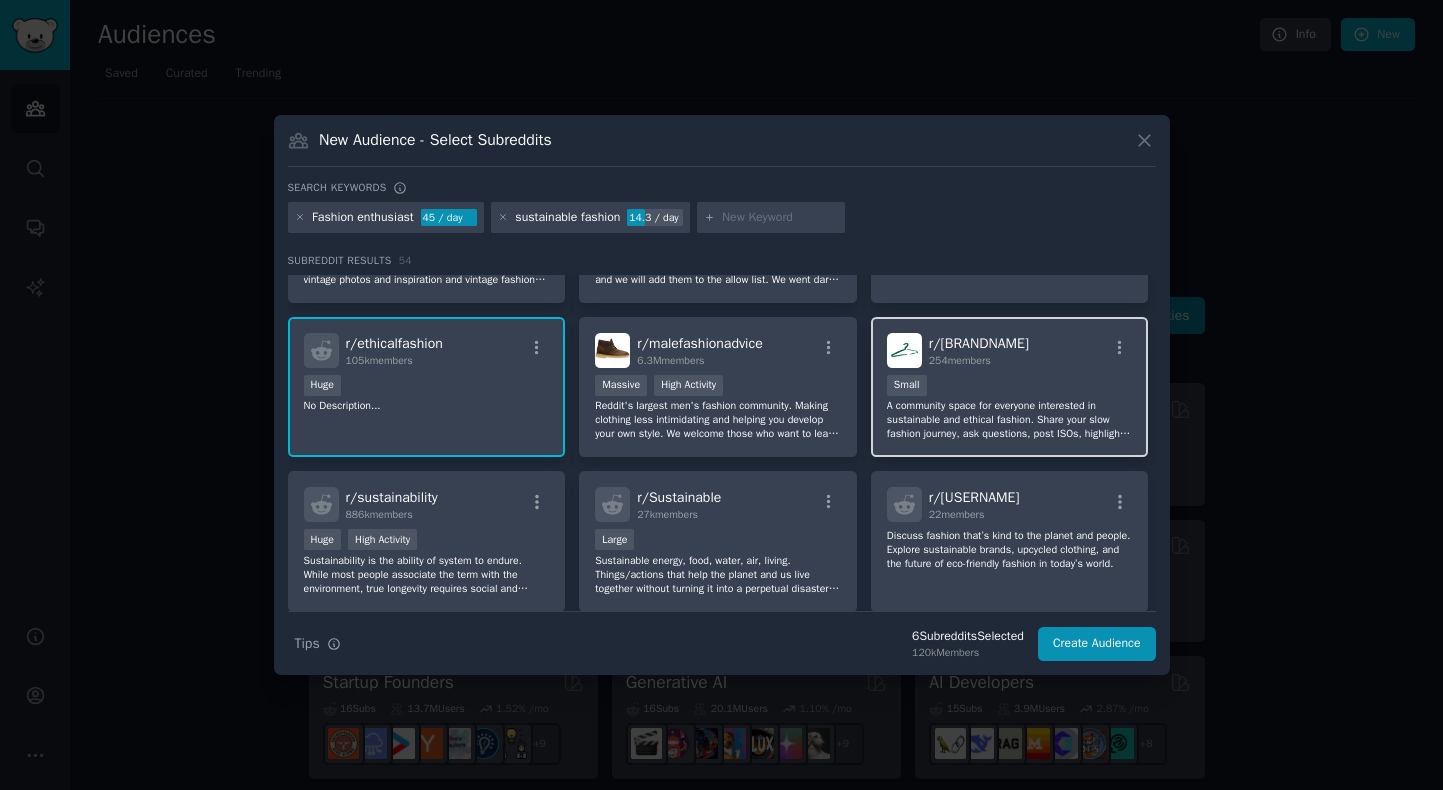 click on "Small" at bounding box center (1010, 387) 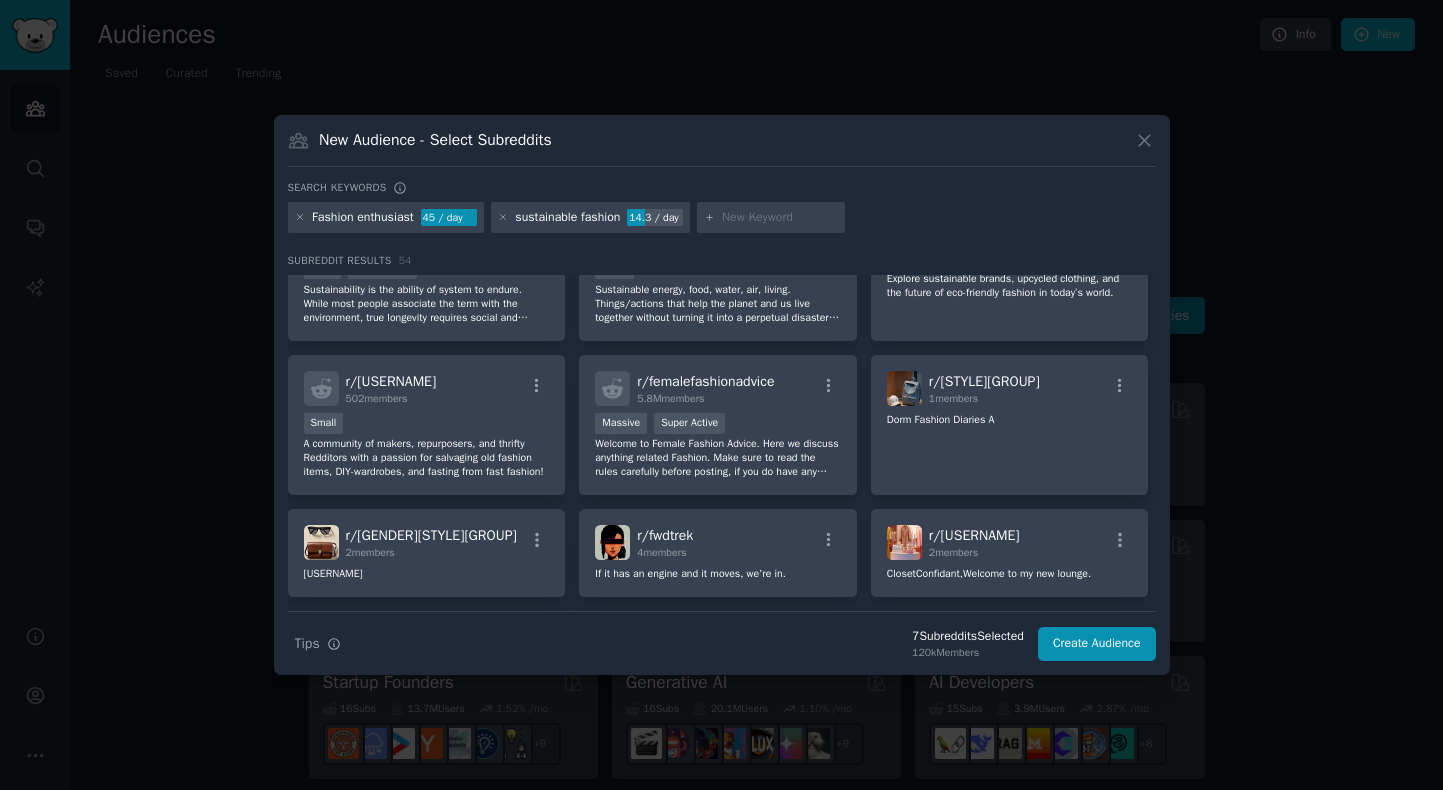 scroll, scrollTop: 828, scrollLeft: 0, axis: vertical 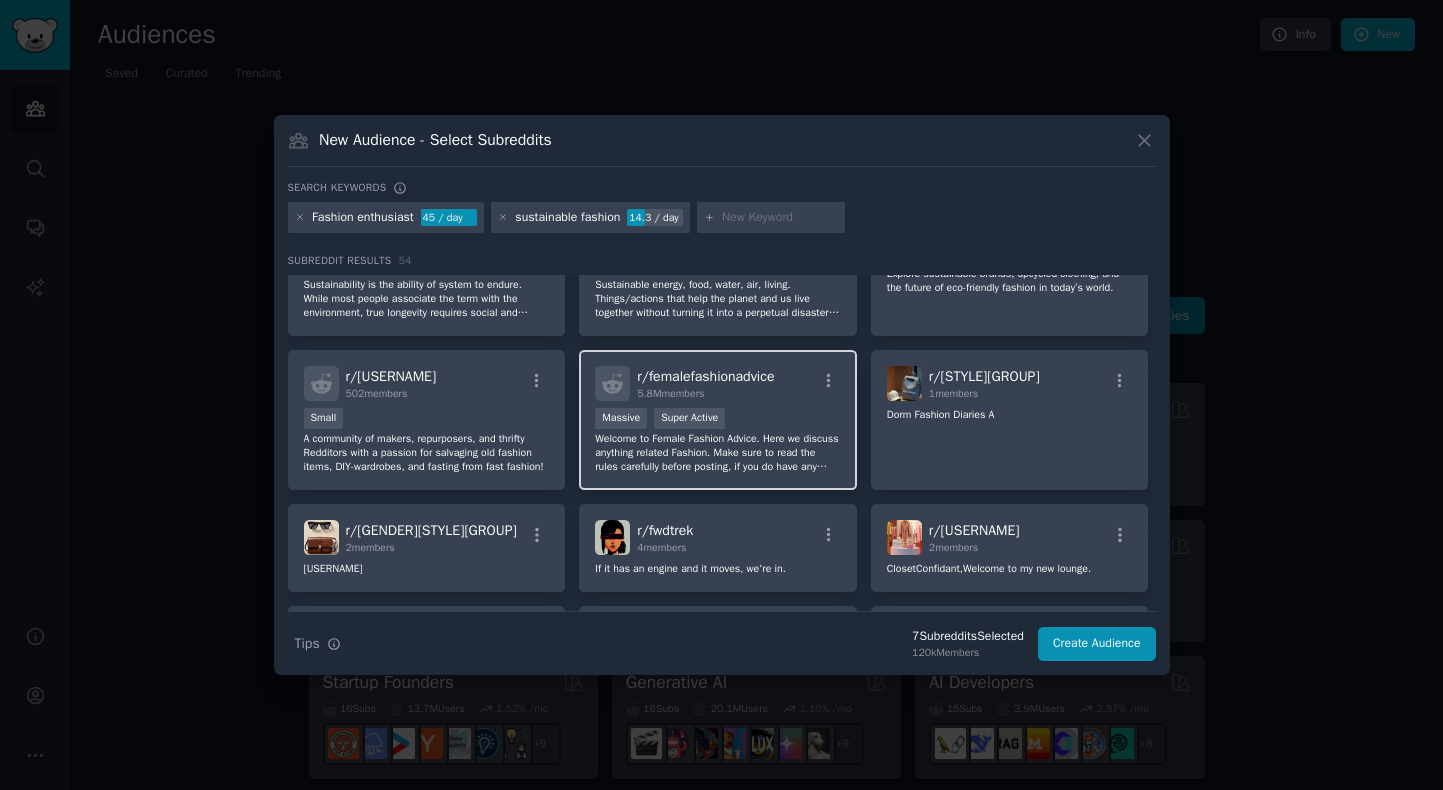 click on "Massive Super Active" at bounding box center [718, 420] 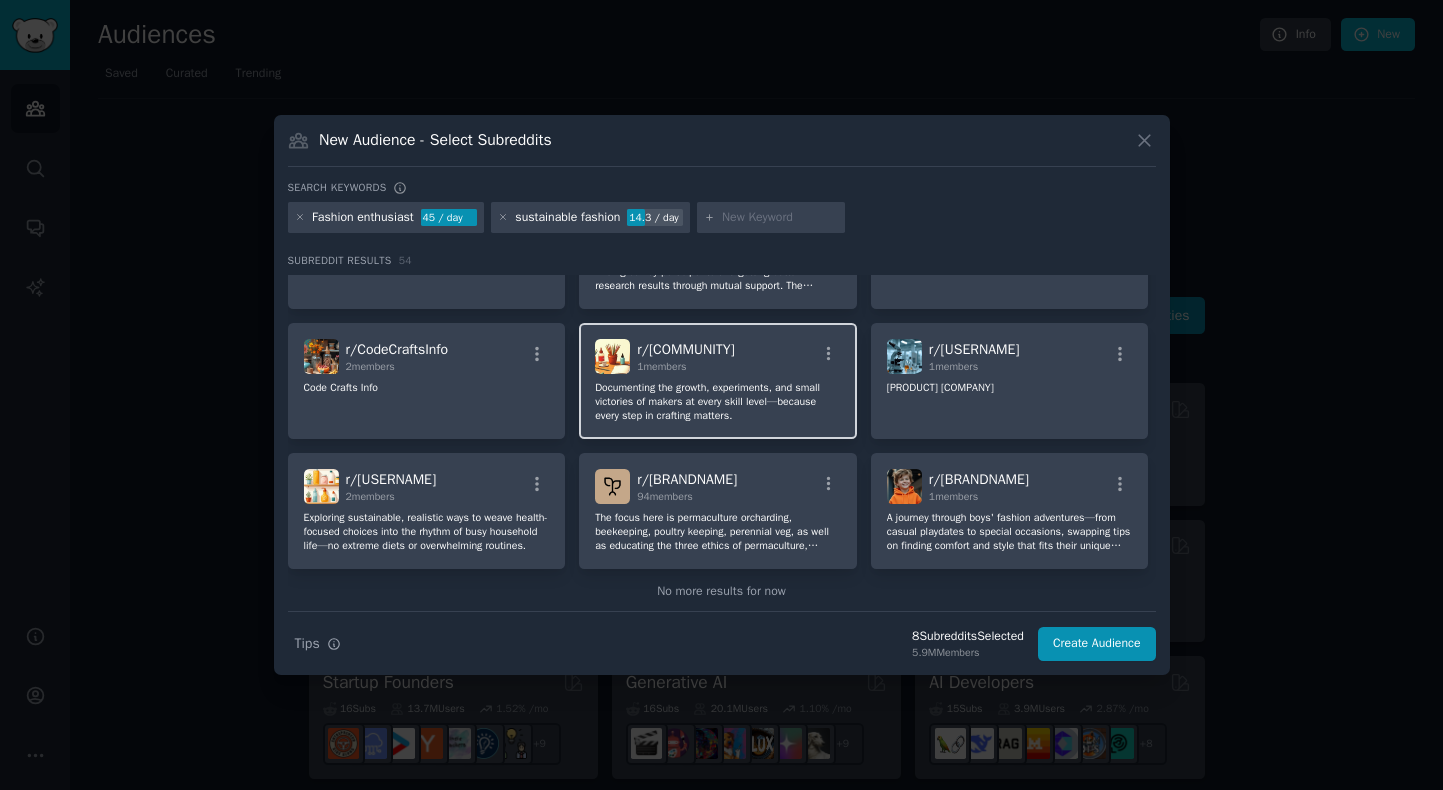 scroll, scrollTop: 2172, scrollLeft: 0, axis: vertical 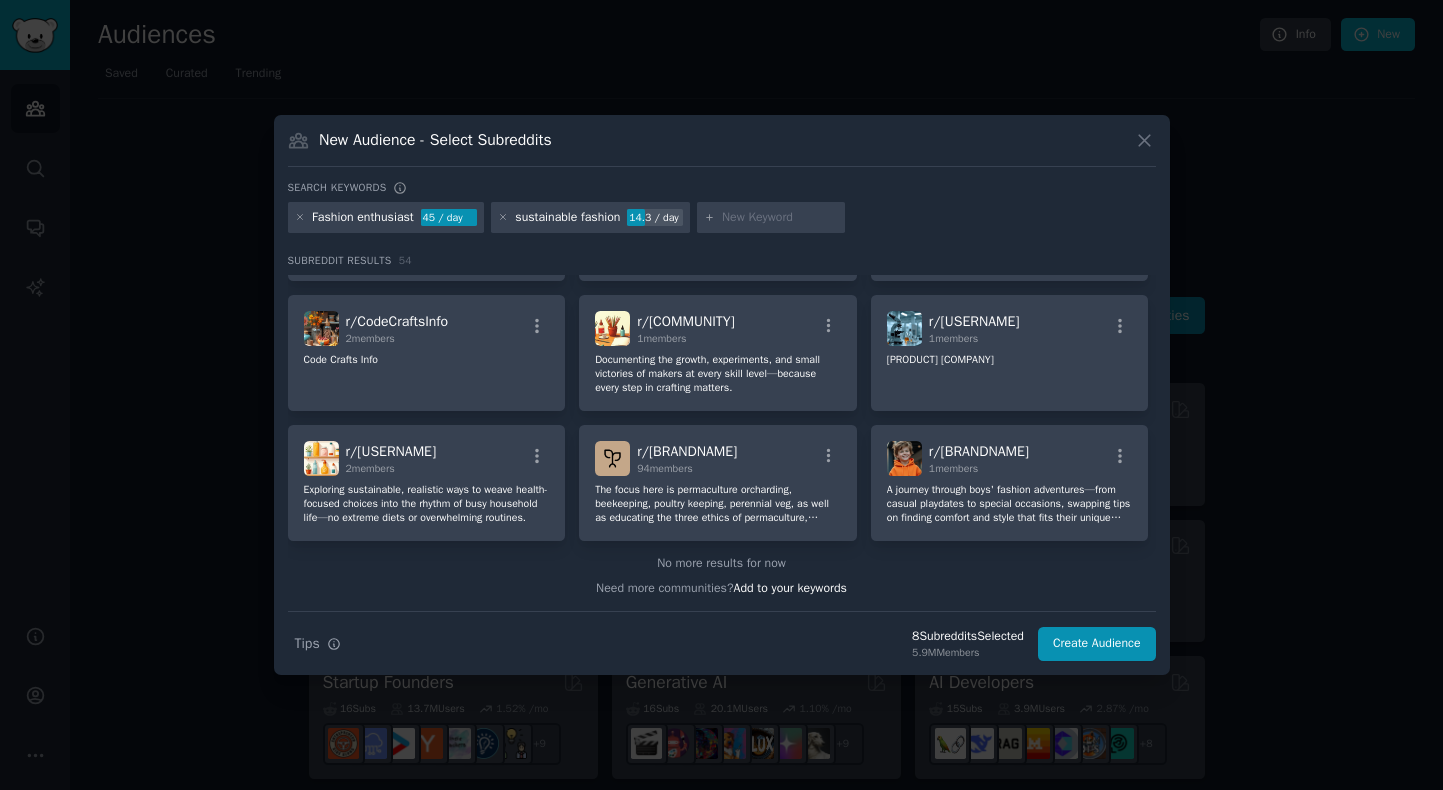 click at bounding box center [780, 218] 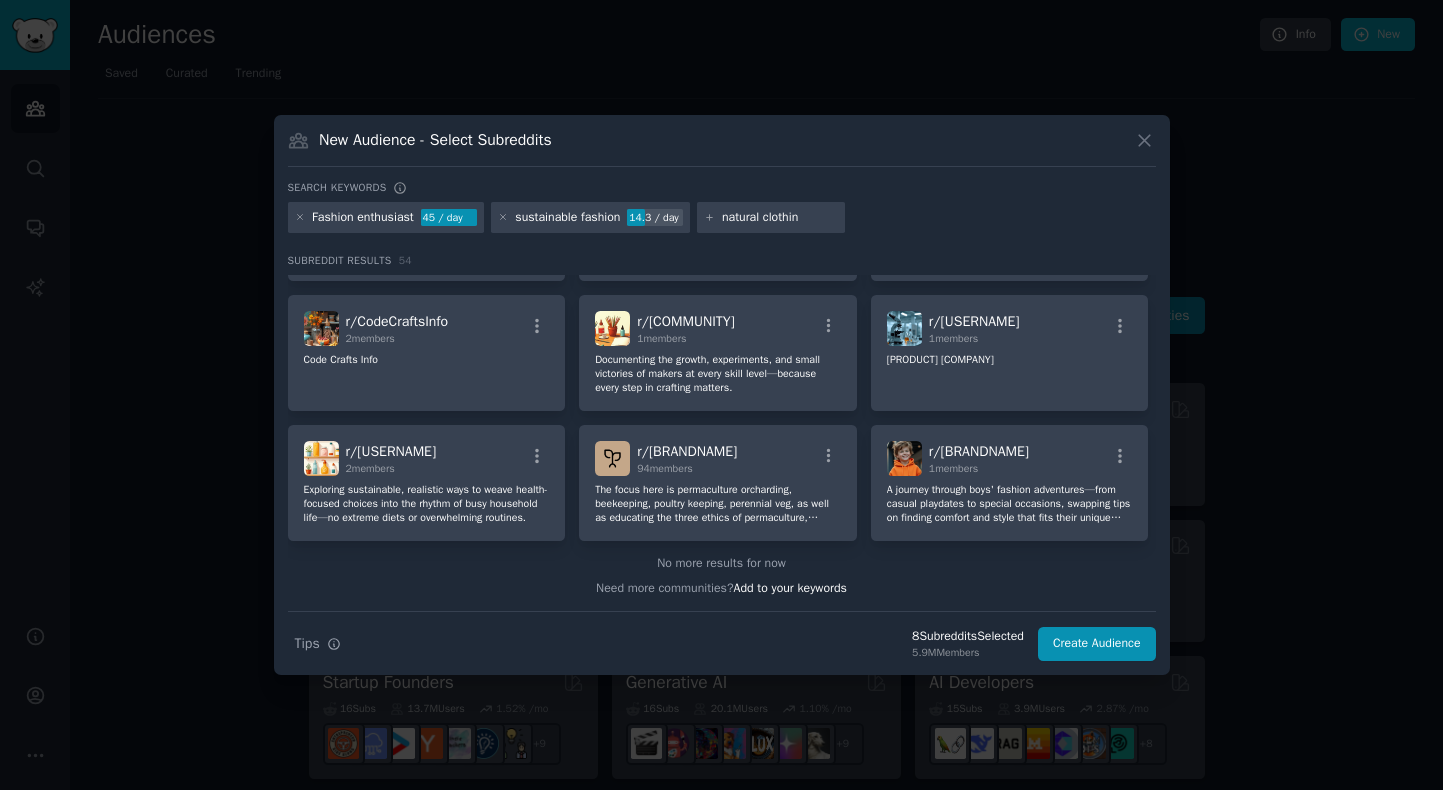 type on "natural clothing" 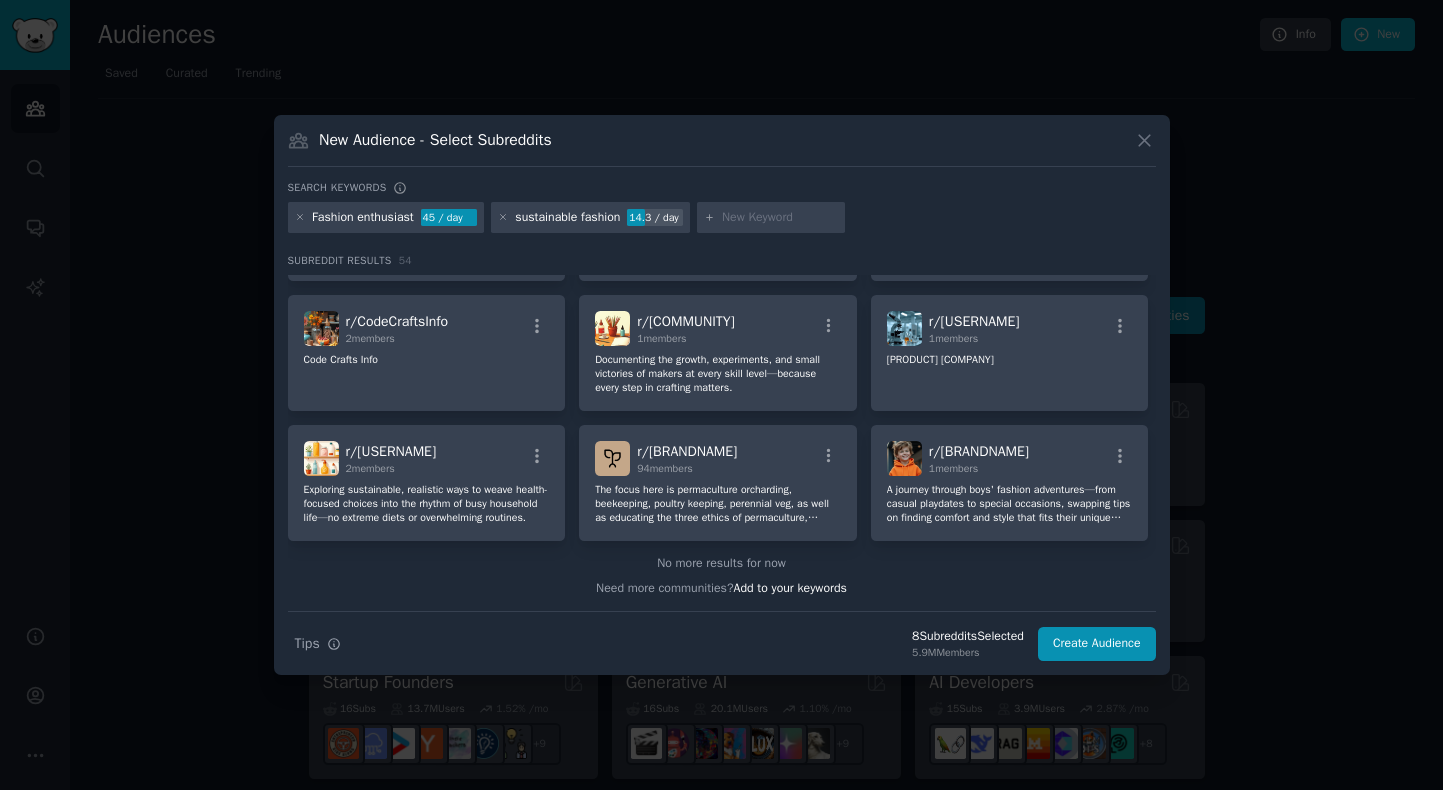scroll, scrollTop: 0, scrollLeft: 0, axis: both 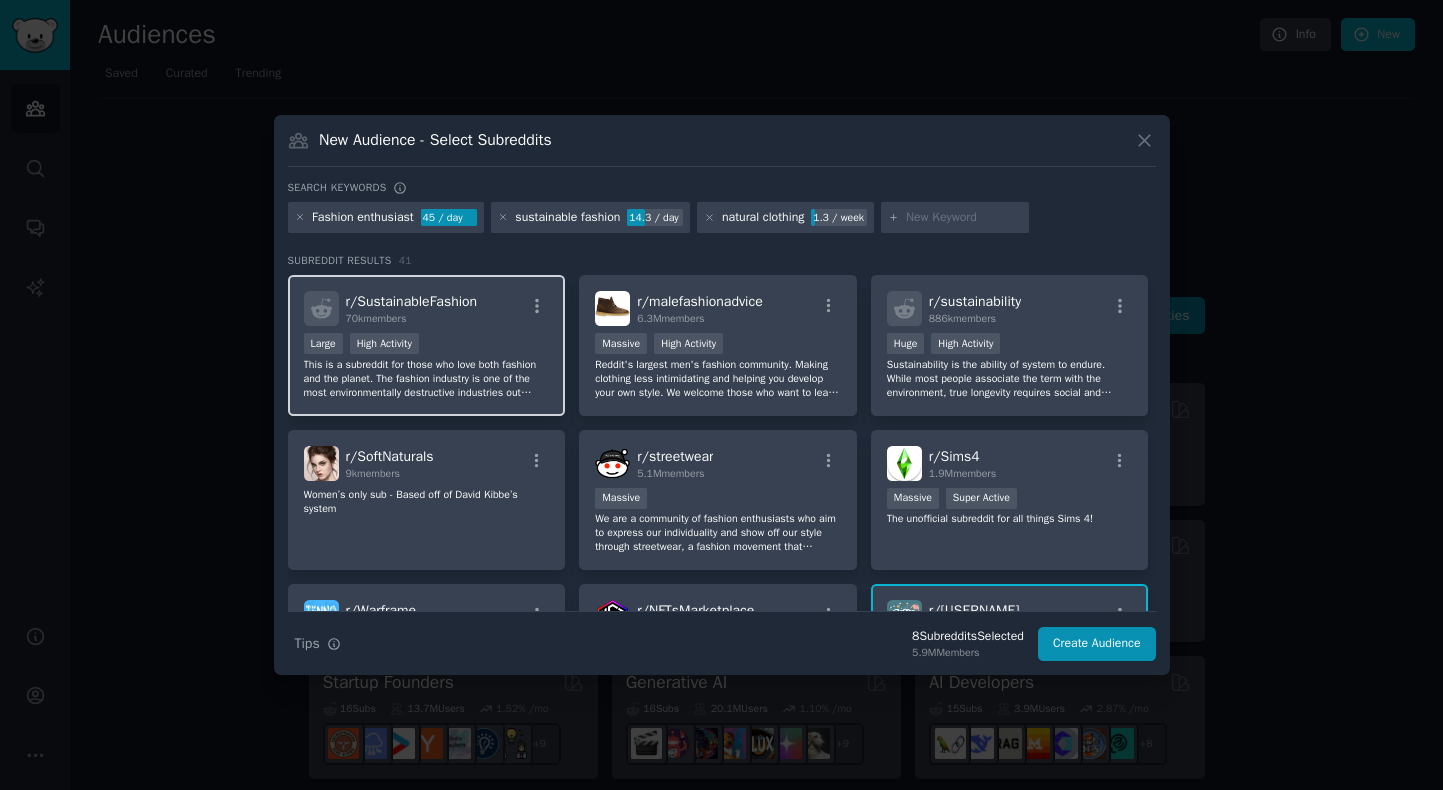 click on "This is a subreddit for those who love both fashion and the planet.
The fashion industry is one of the most environmentally destructive industries out there, but it doesn't have to be." at bounding box center [427, 379] 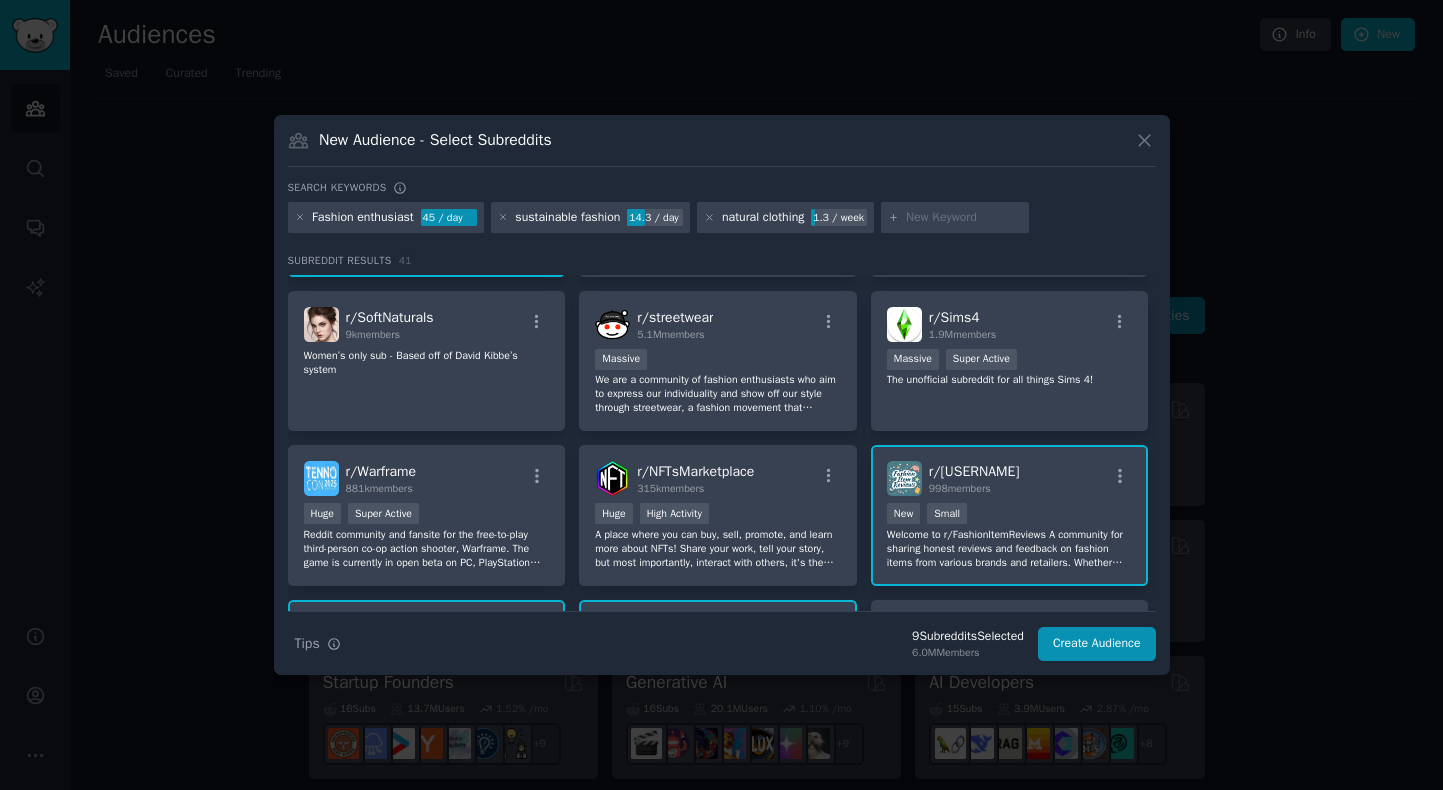 scroll, scrollTop: 137, scrollLeft: 0, axis: vertical 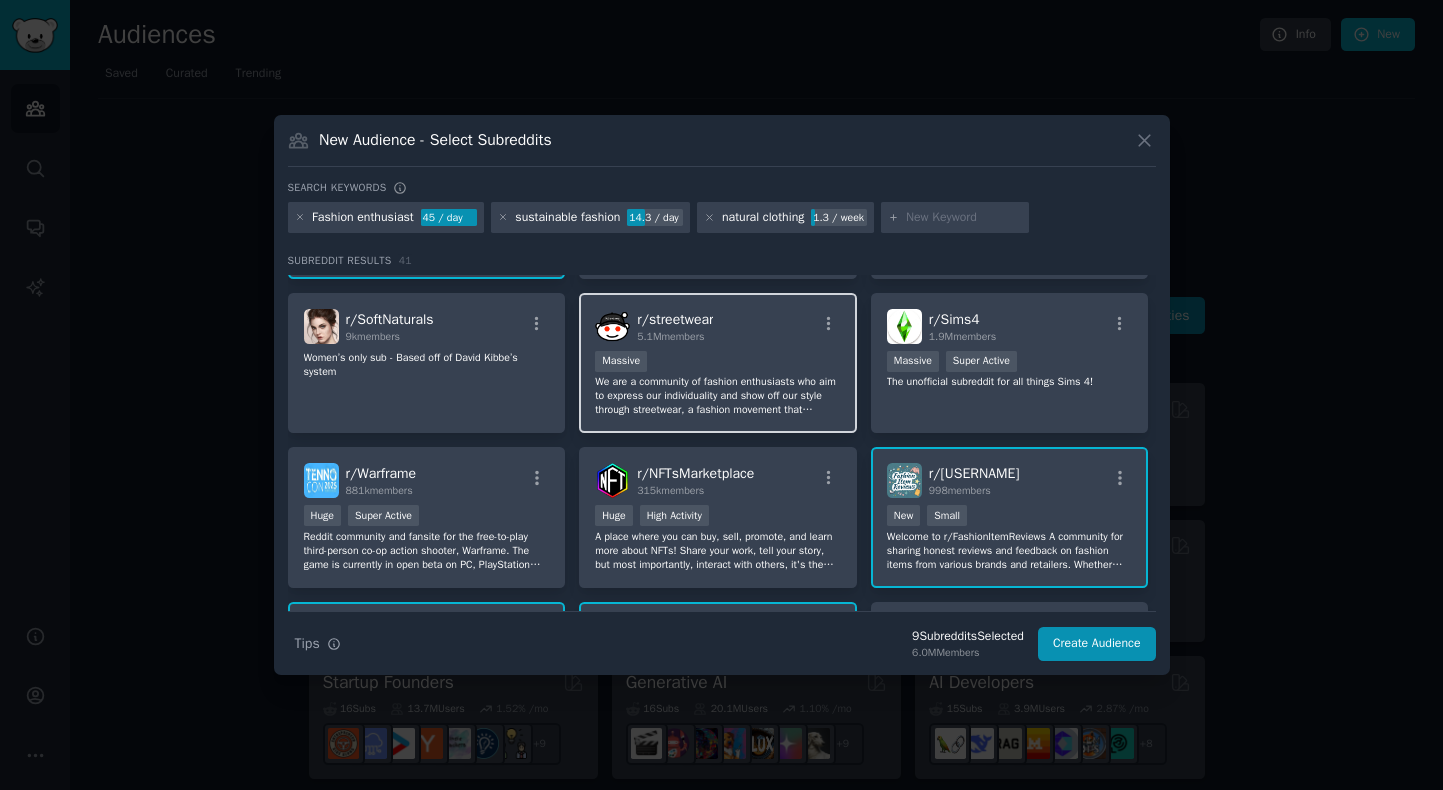 click on "We are a community of fashion enthusiasts who aim to express our individuality and show off our style through streetwear, a fashion movement that combines elements of countercultures around the world with modern street style. Users here are encouraged to show off their latest outfits and pickups, and engage in discussion about fashion and streetwear culture." at bounding box center (718, 396) 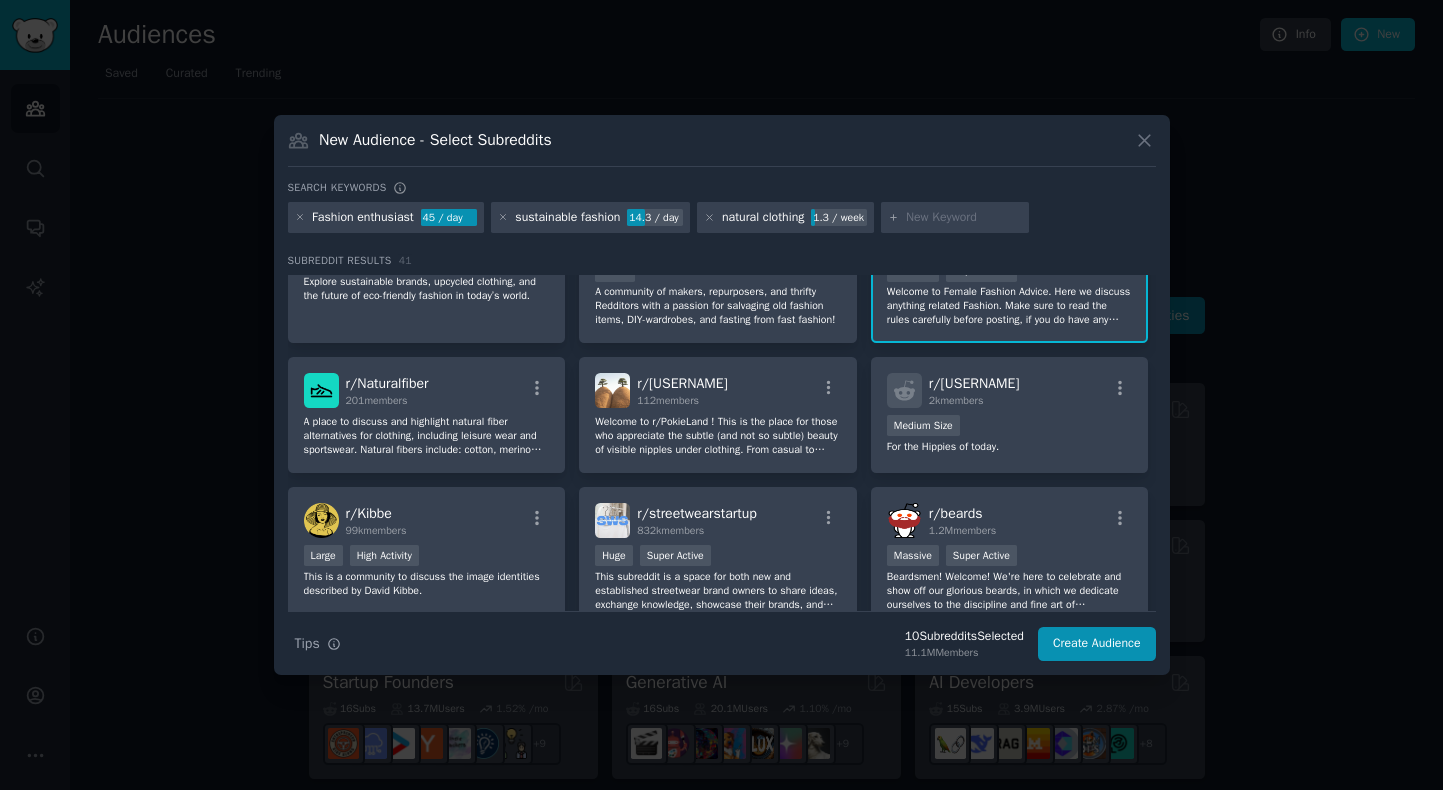 scroll, scrollTop: 977, scrollLeft: 0, axis: vertical 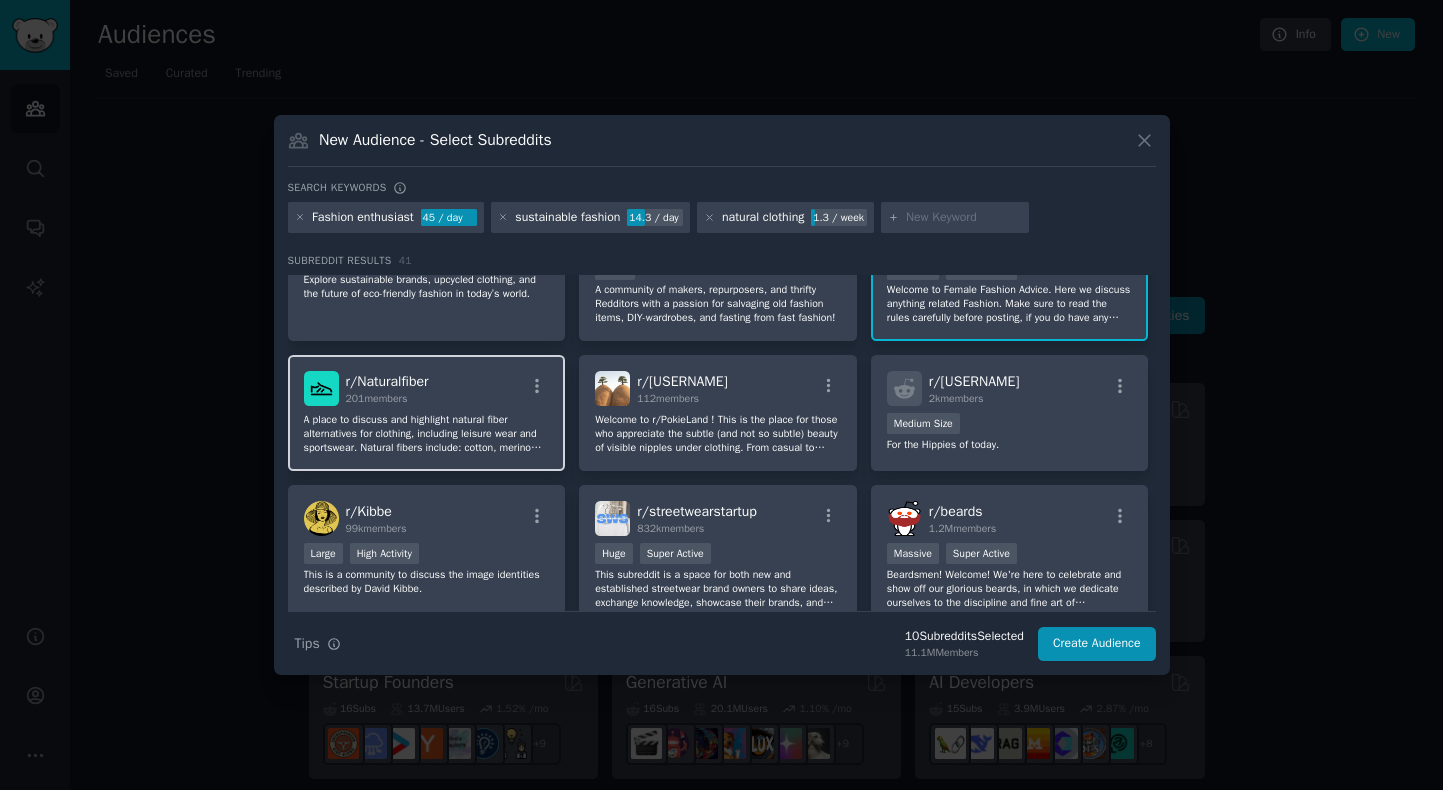 click on "r/ Naturalfiber 201  members" at bounding box center [427, 388] 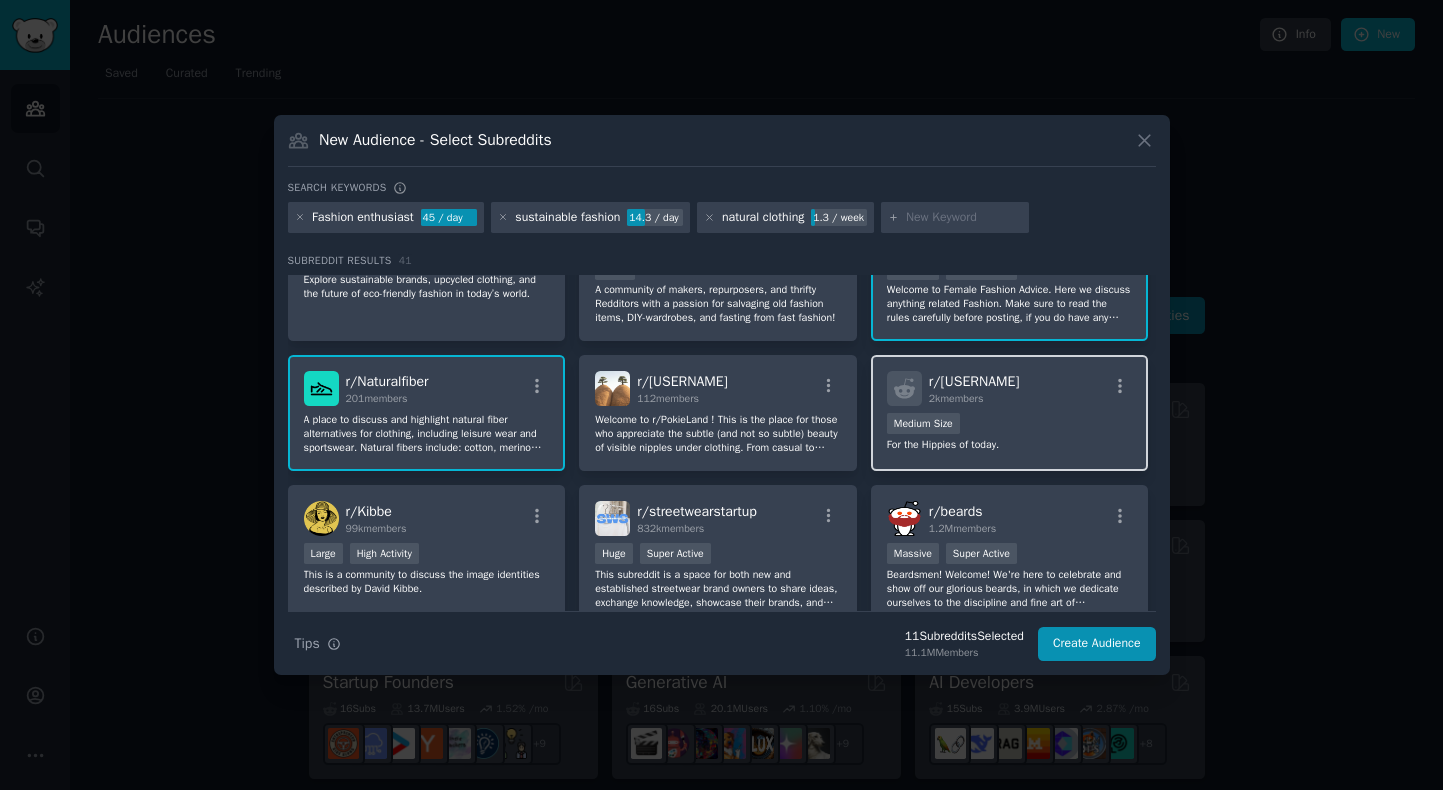 click on "Medium Size" at bounding box center [1010, 425] 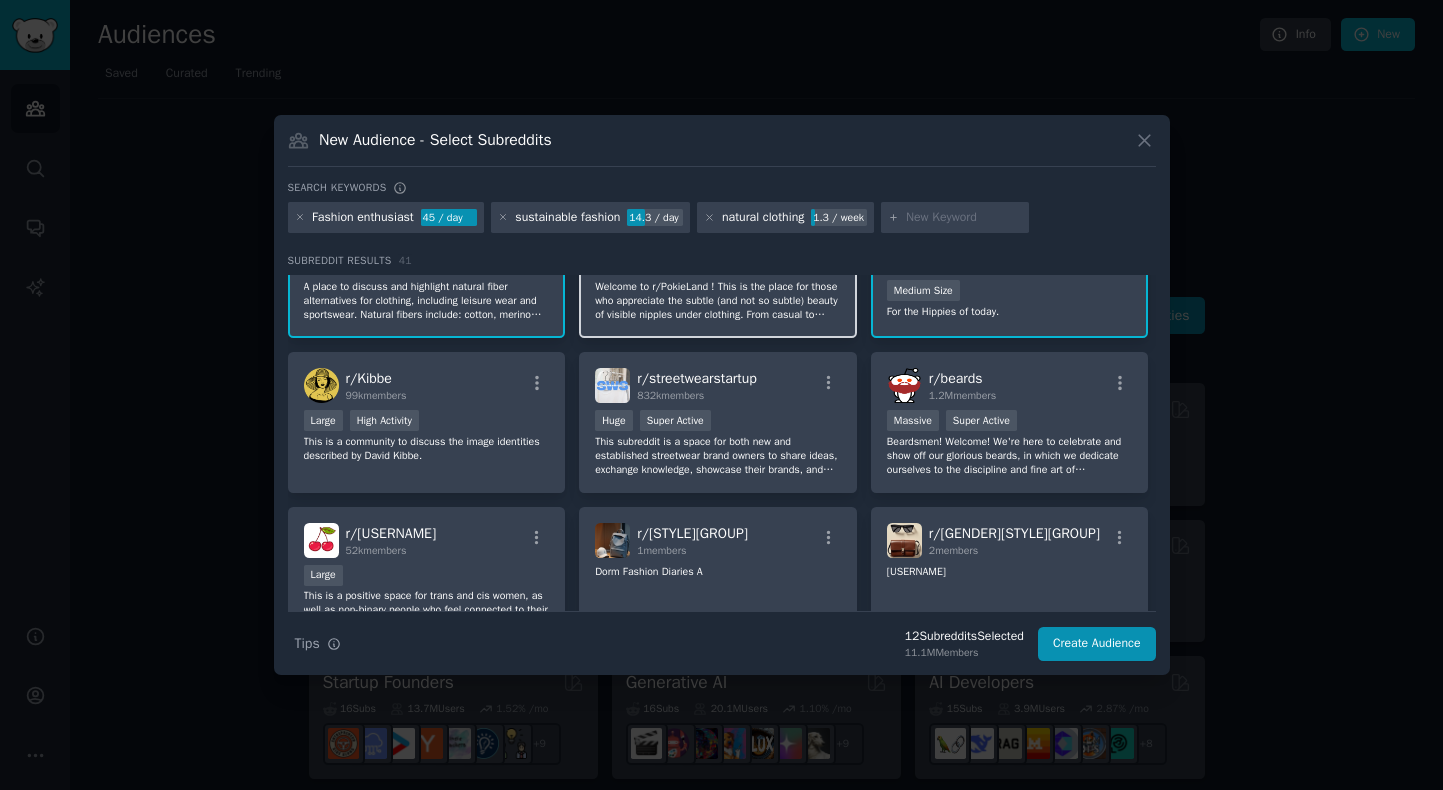scroll, scrollTop: 1111, scrollLeft: 0, axis: vertical 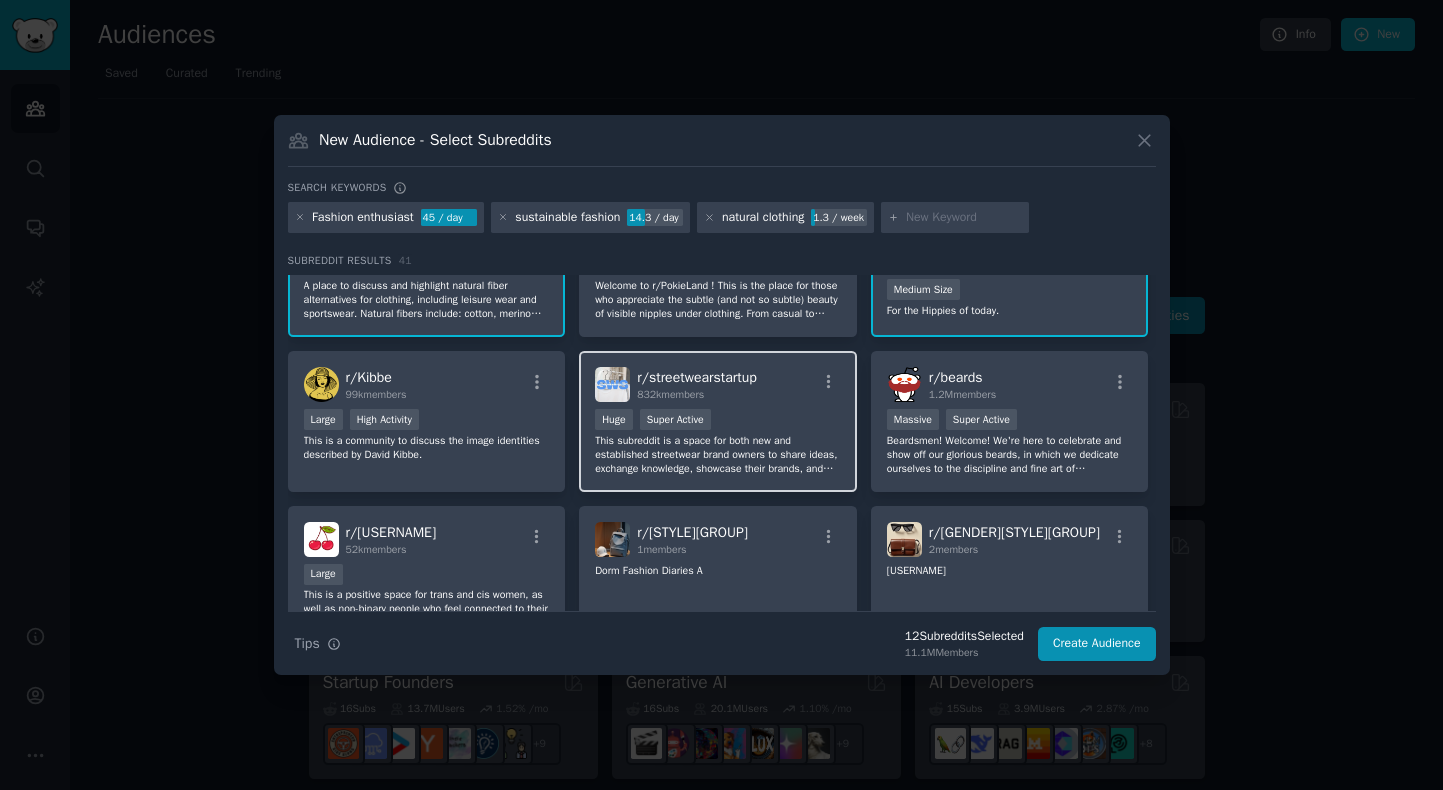 click on "Huge Super Active" at bounding box center [718, 421] 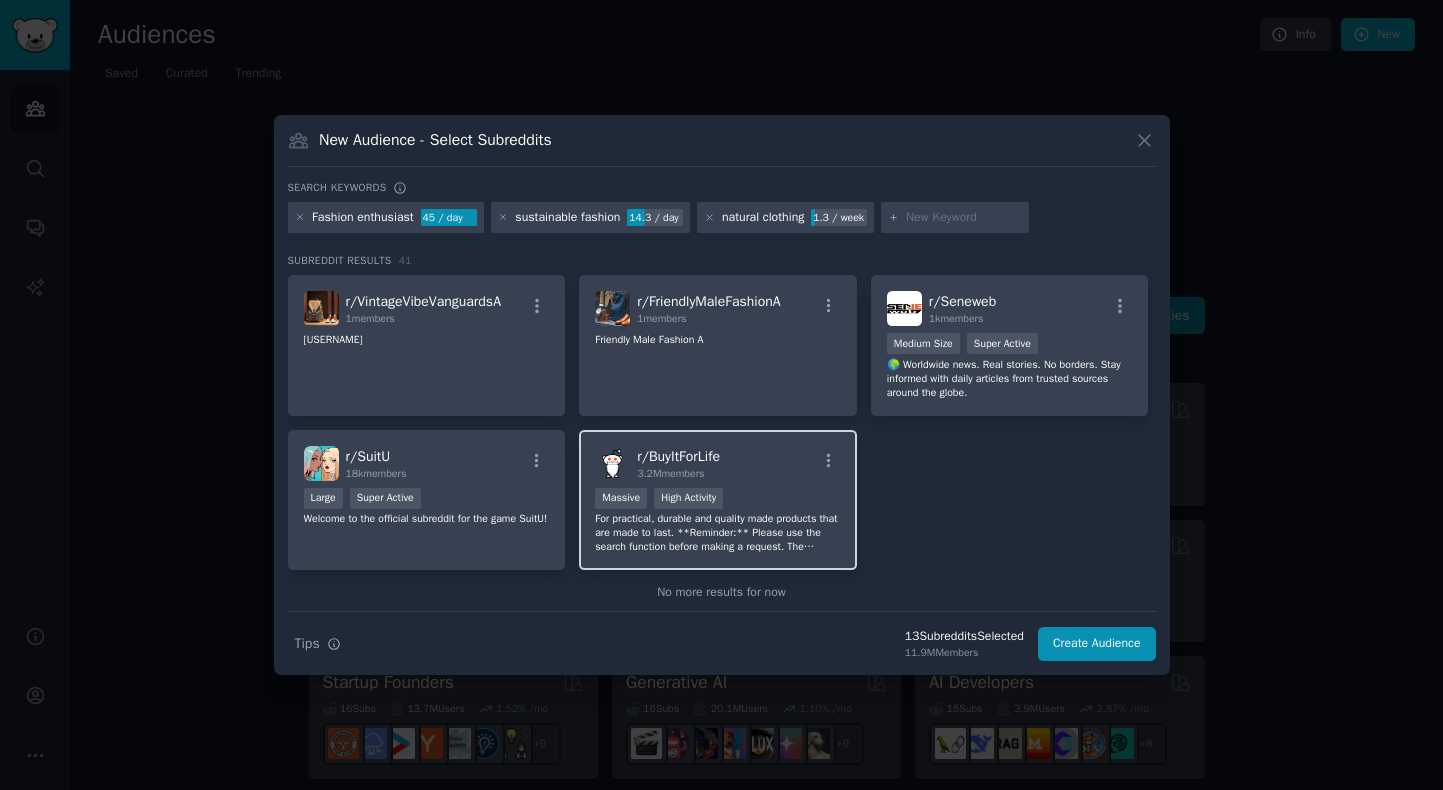 scroll, scrollTop: 1757, scrollLeft: 0, axis: vertical 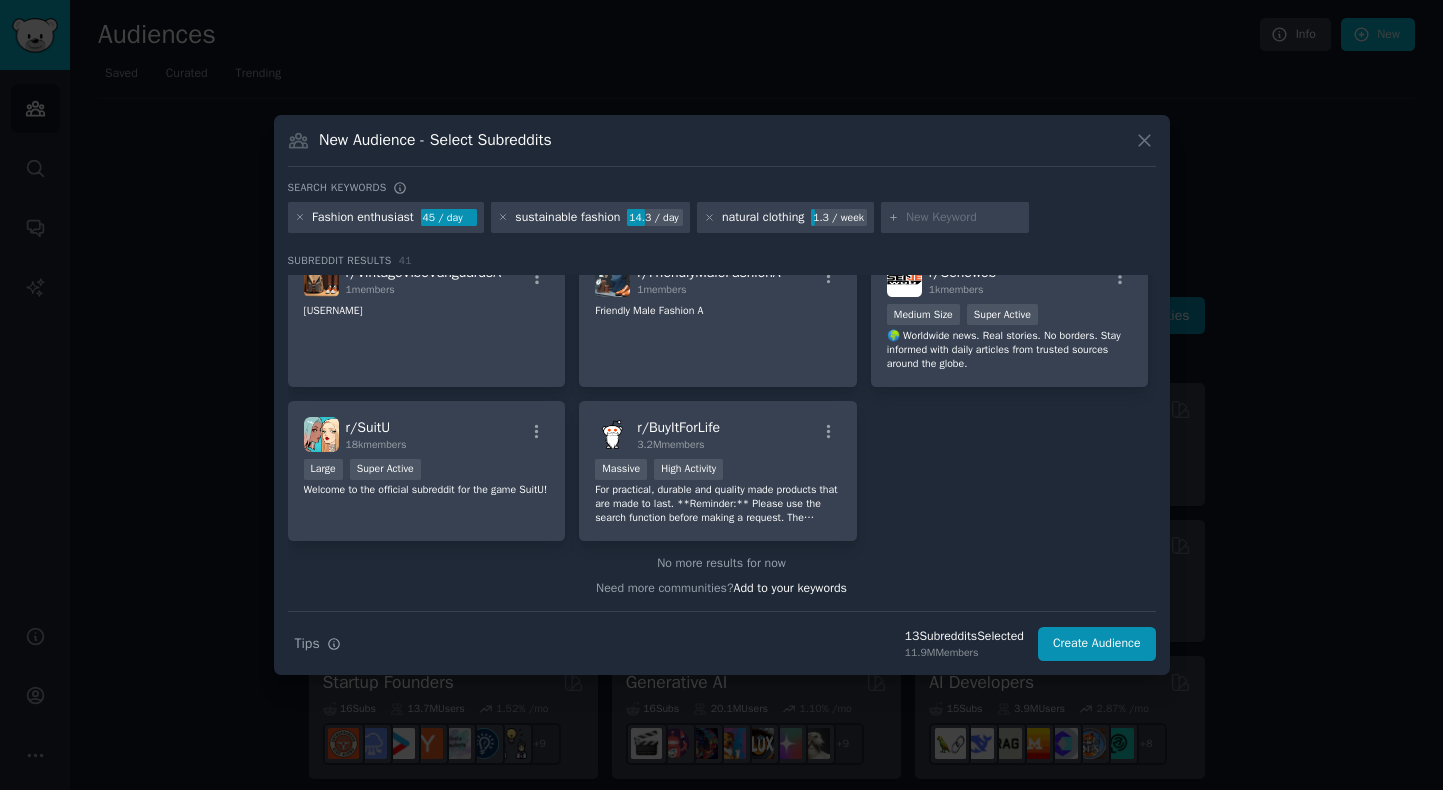 click at bounding box center (964, 218) 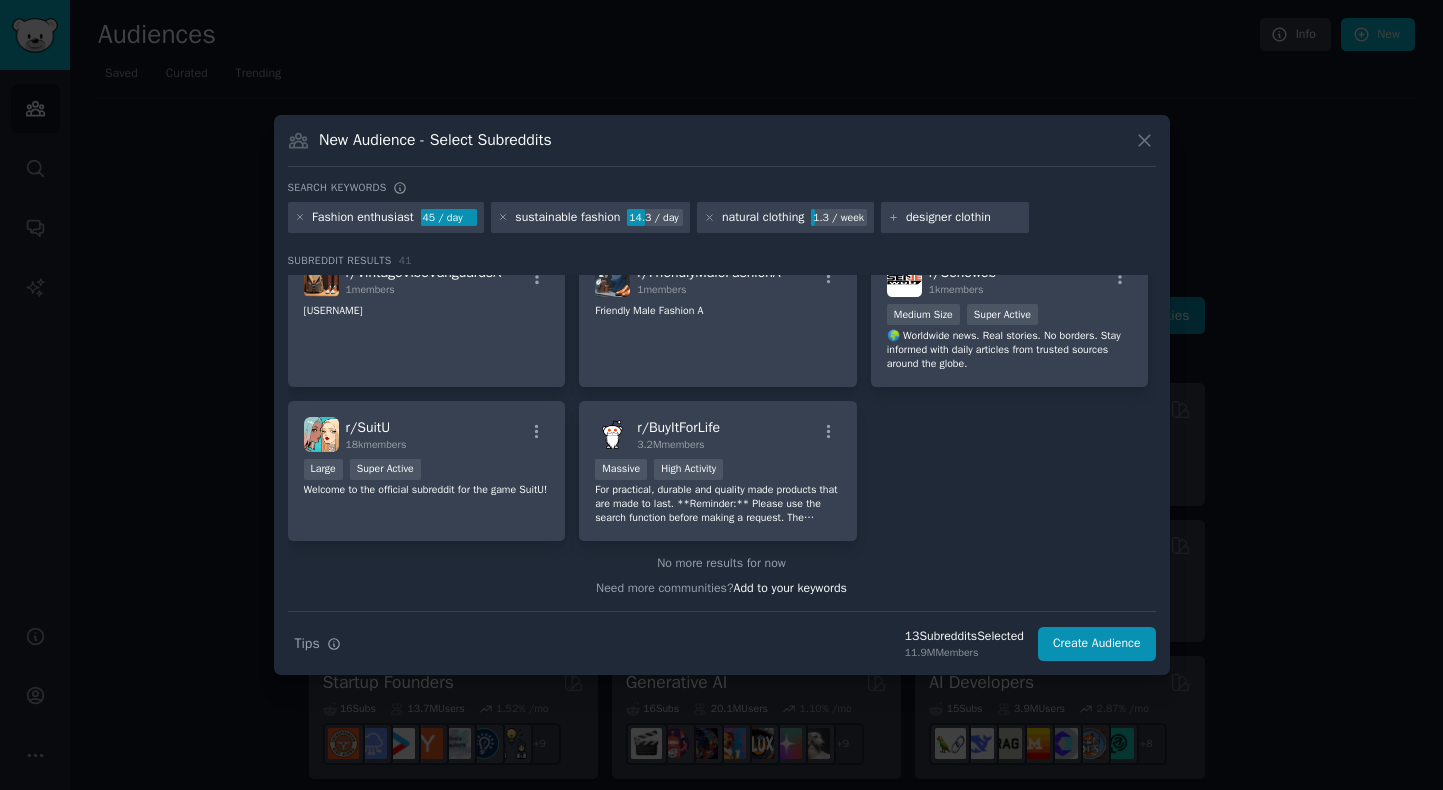 type on "designer clothing" 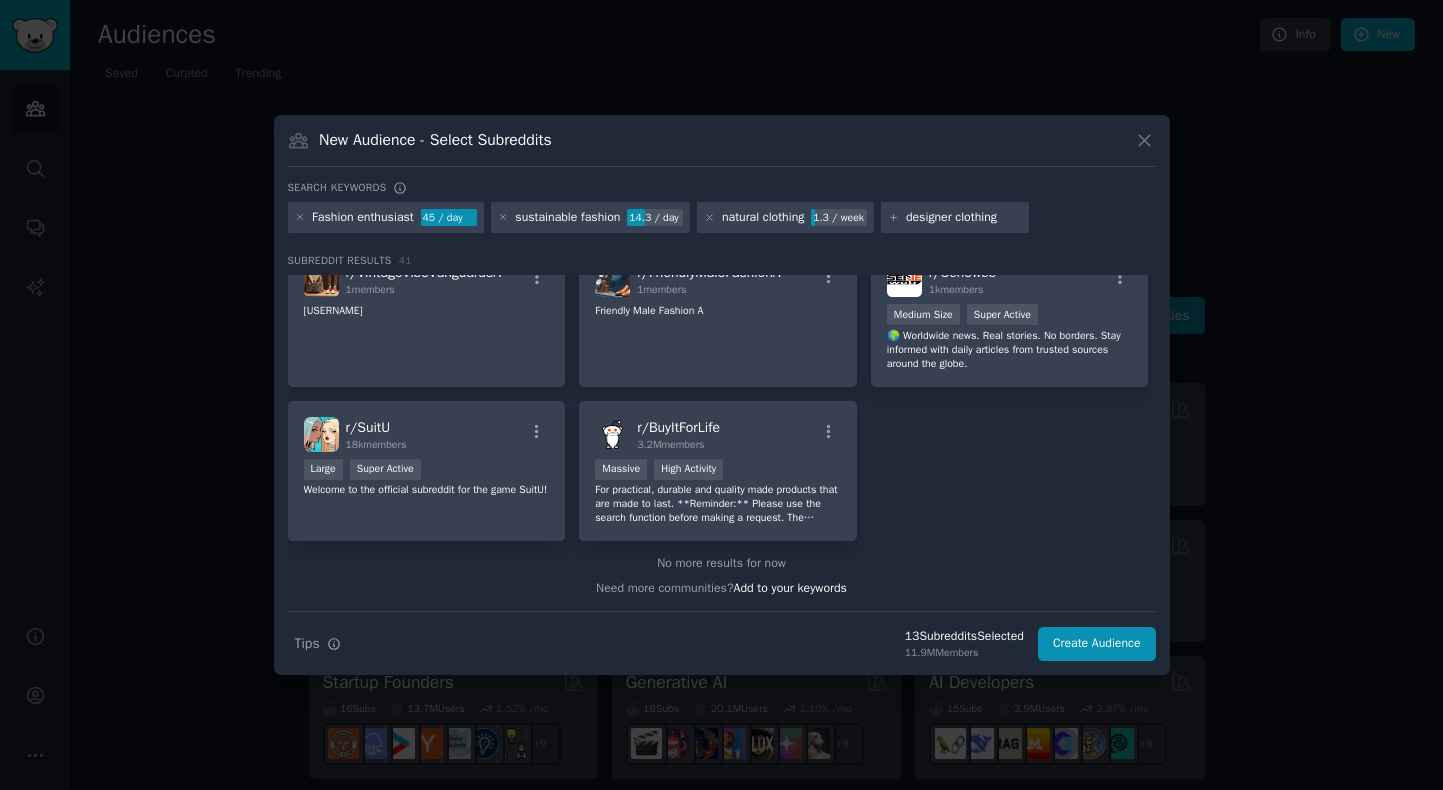 type 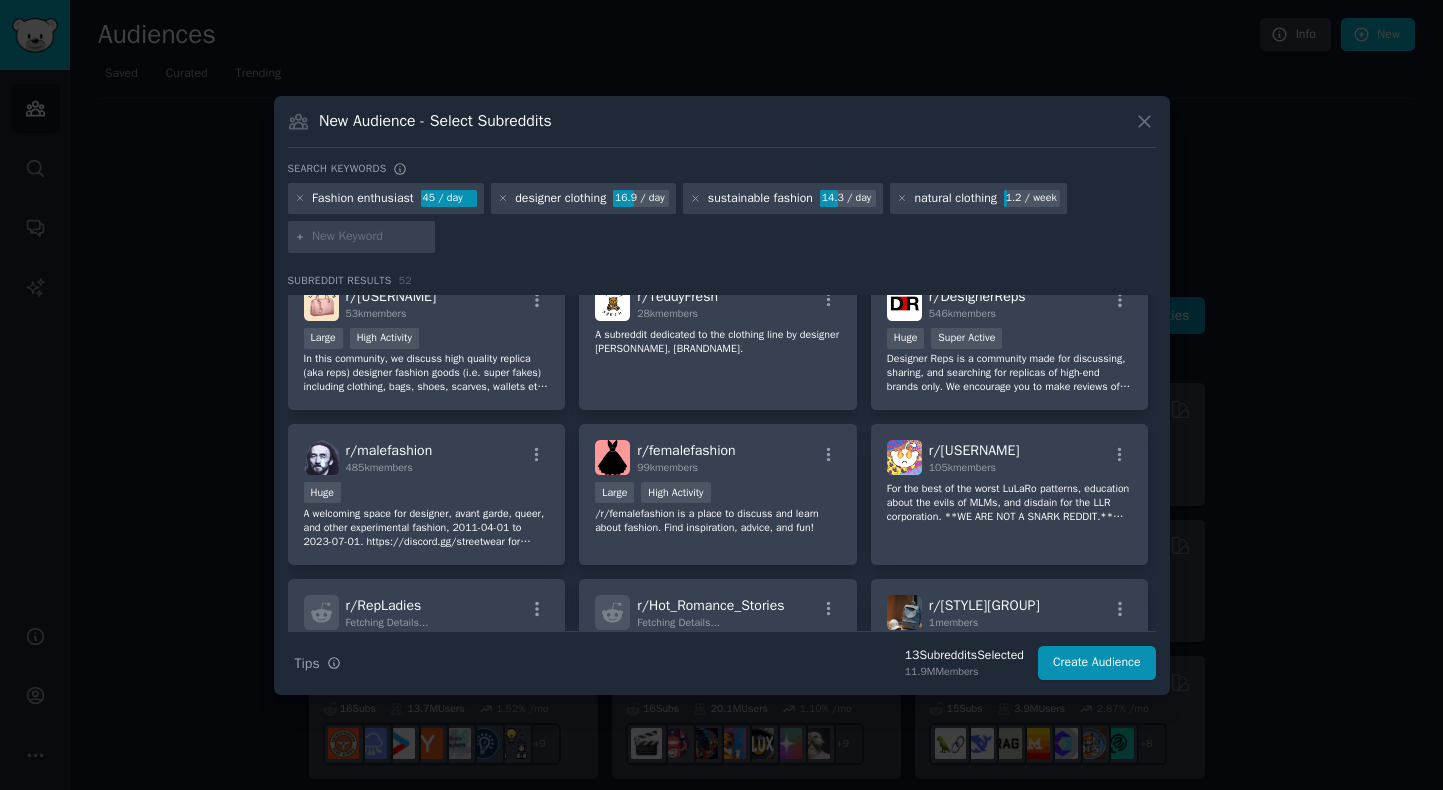 scroll, scrollTop: 1536, scrollLeft: 0, axis: vertical 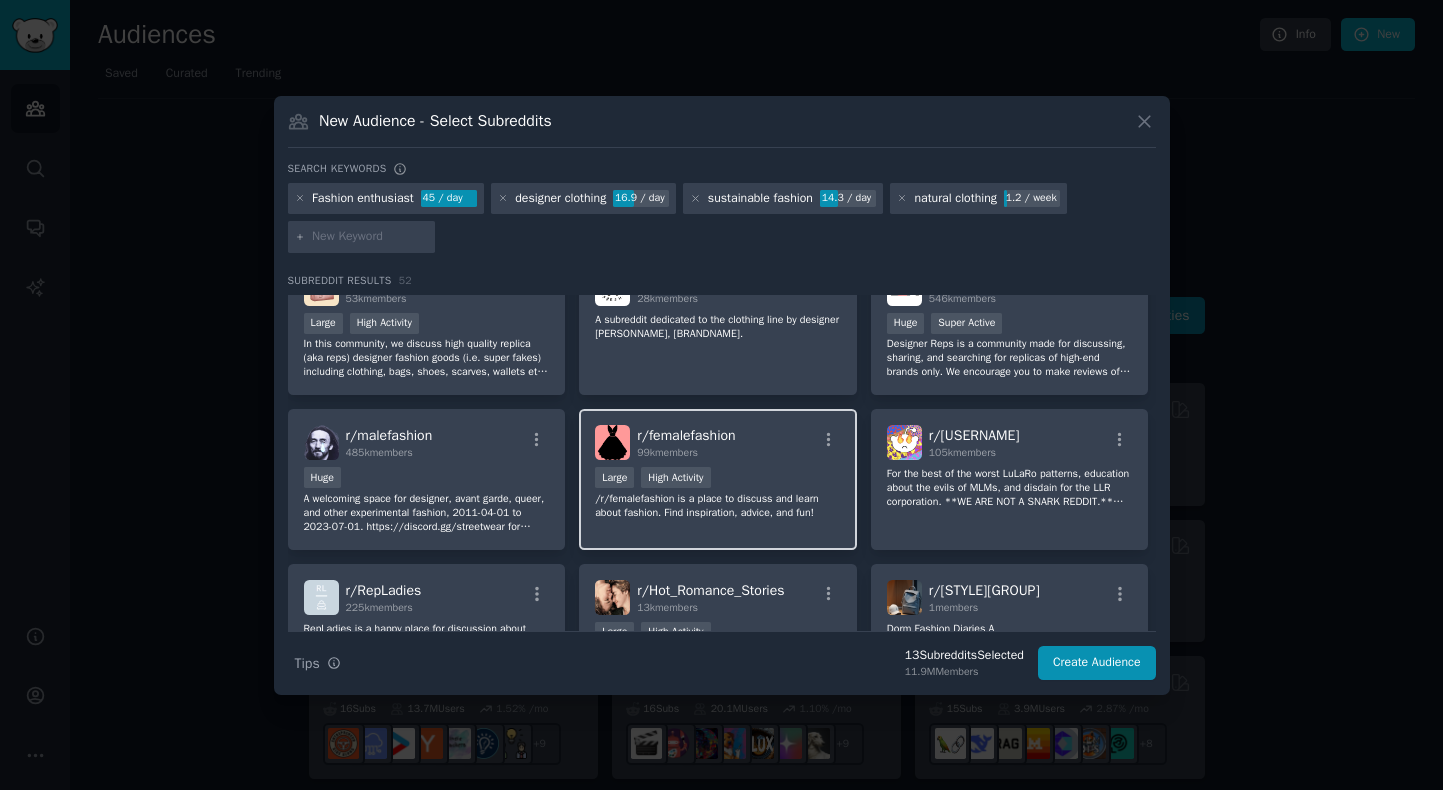 click on "Large High Activity" at bounding box center (718, 479) 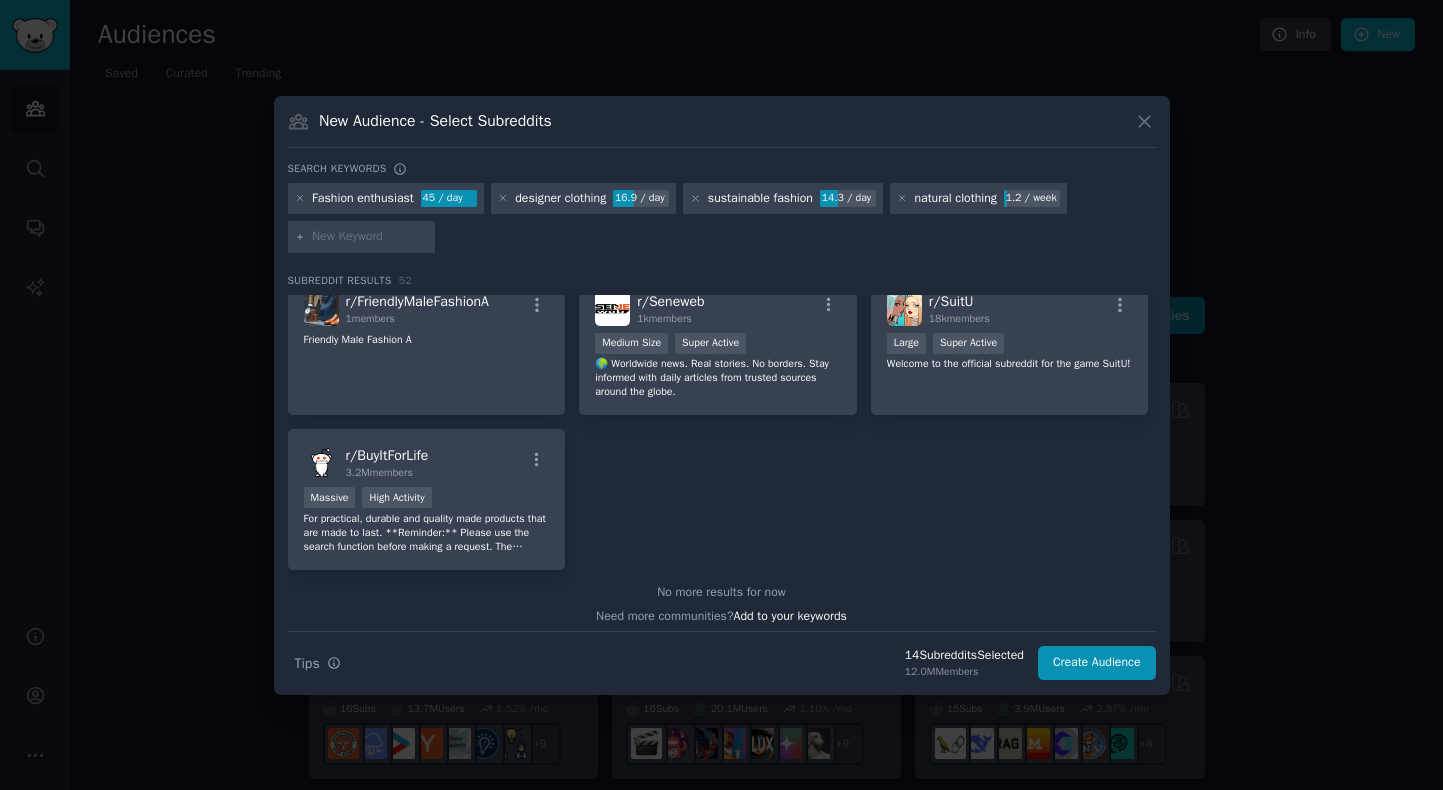 scroll, scrollTop: 2375, scrollLeft: 0, axis: vertical 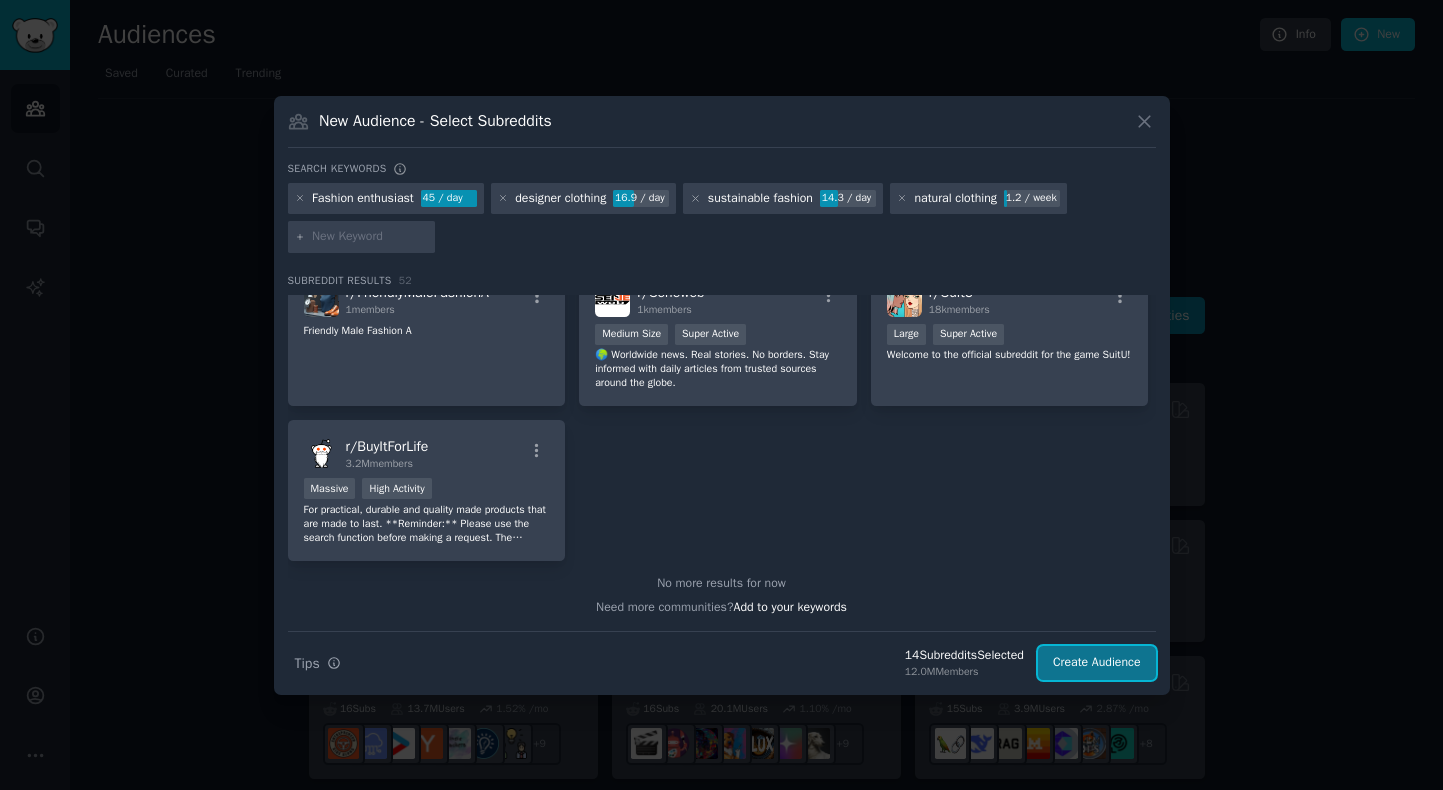 click on "Create Audience" at bounding box center (1097, 663) 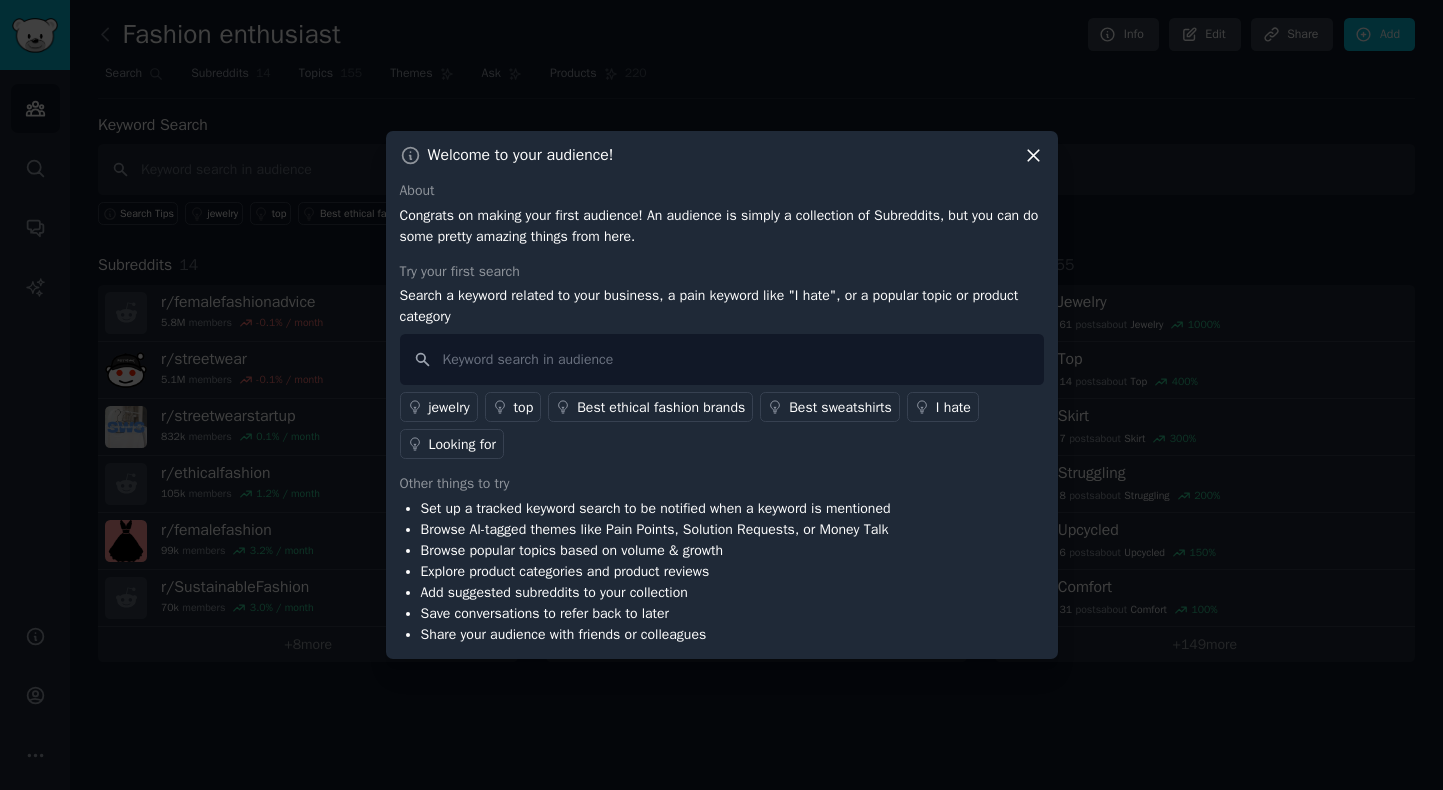 click 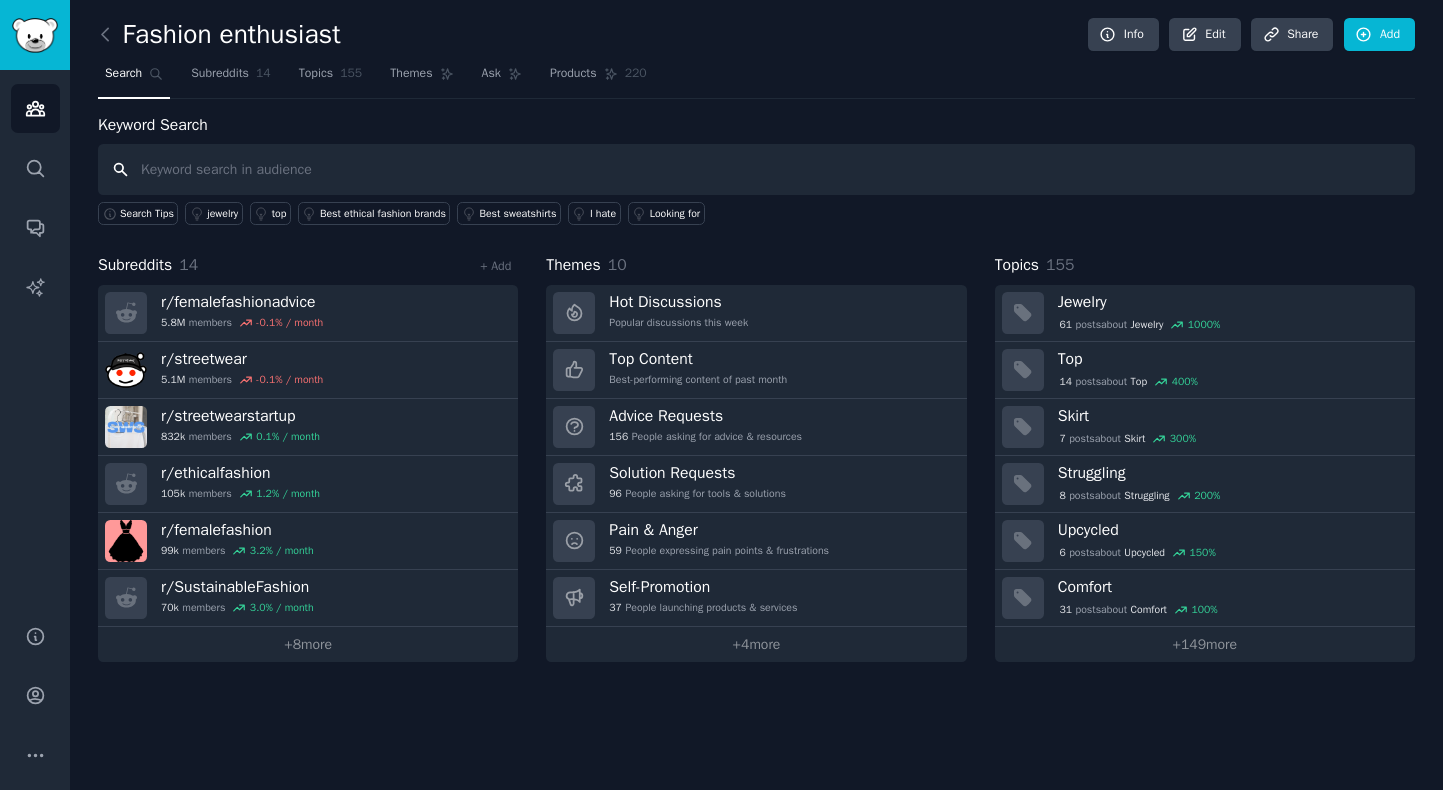 click at bounding box center (756, 169) 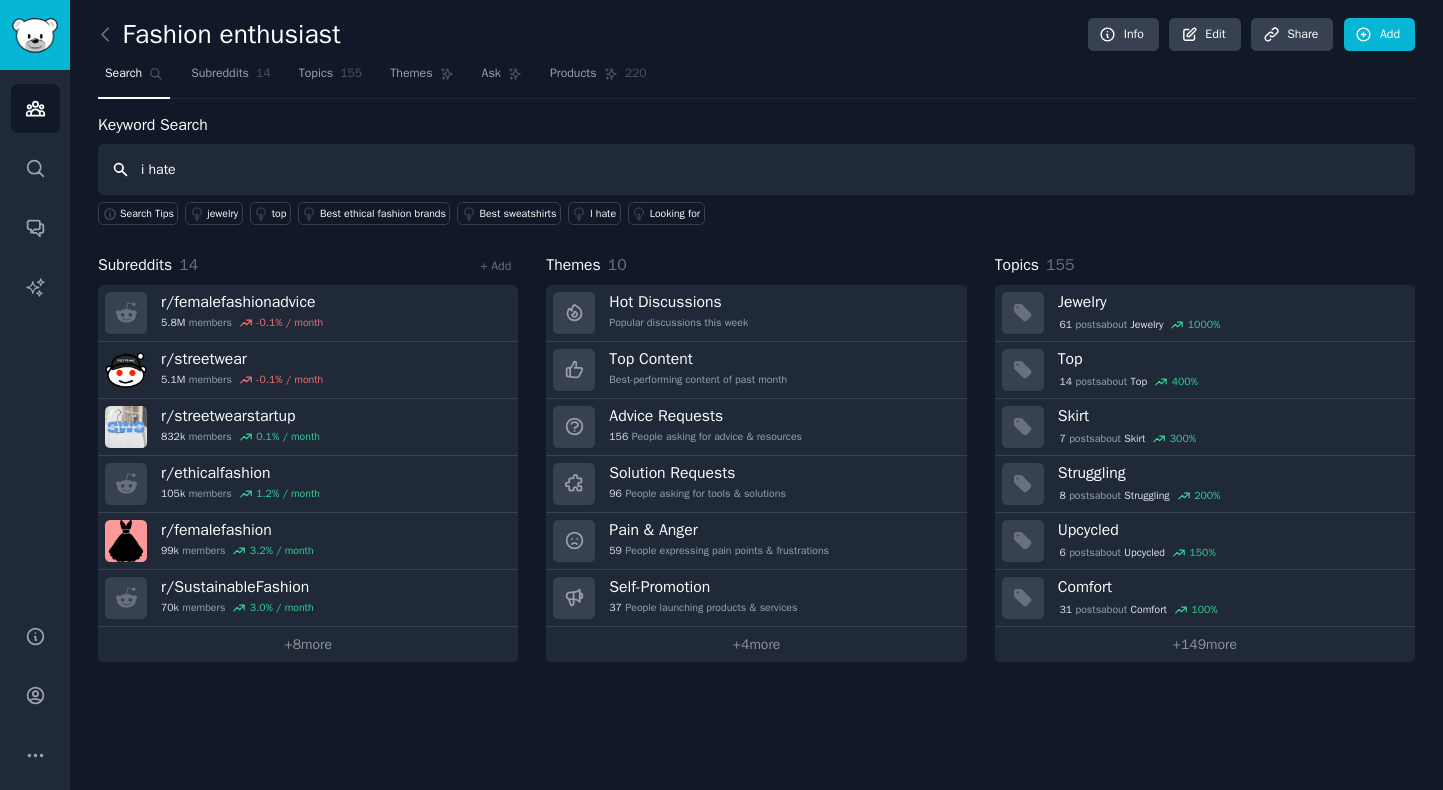 type on "i hate" 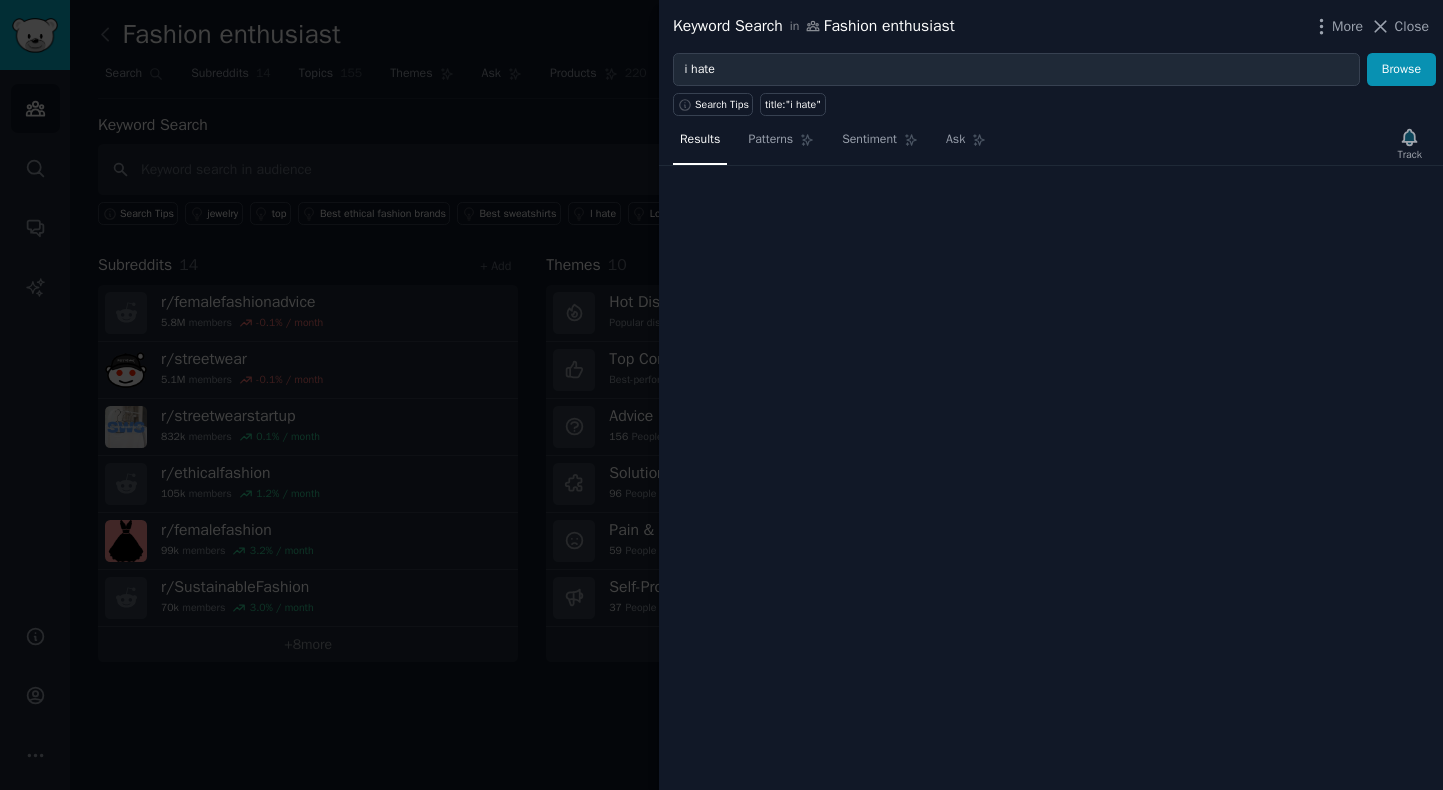 type 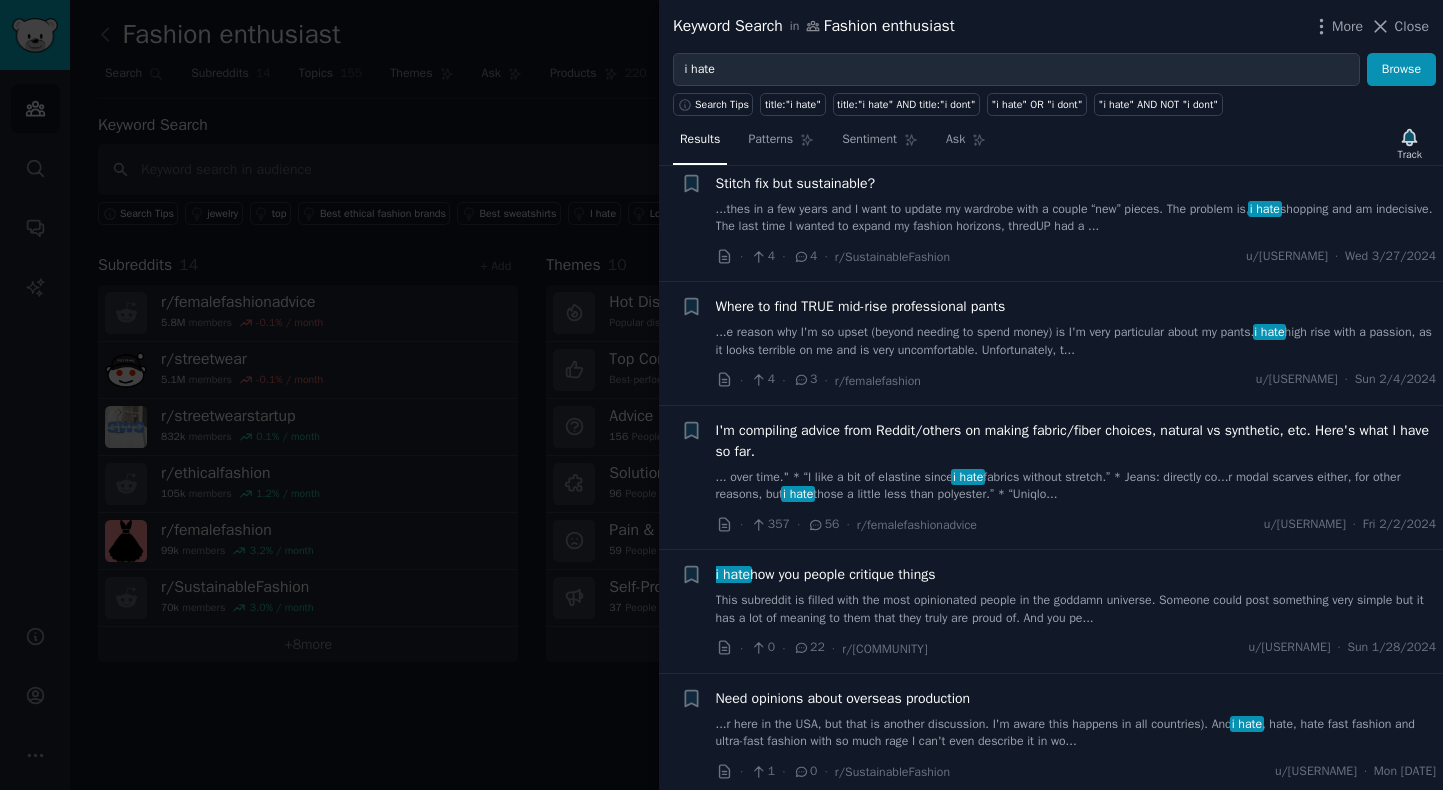 scroll, scrollTop: 5261, scrollLeft: 0, axis: vertical 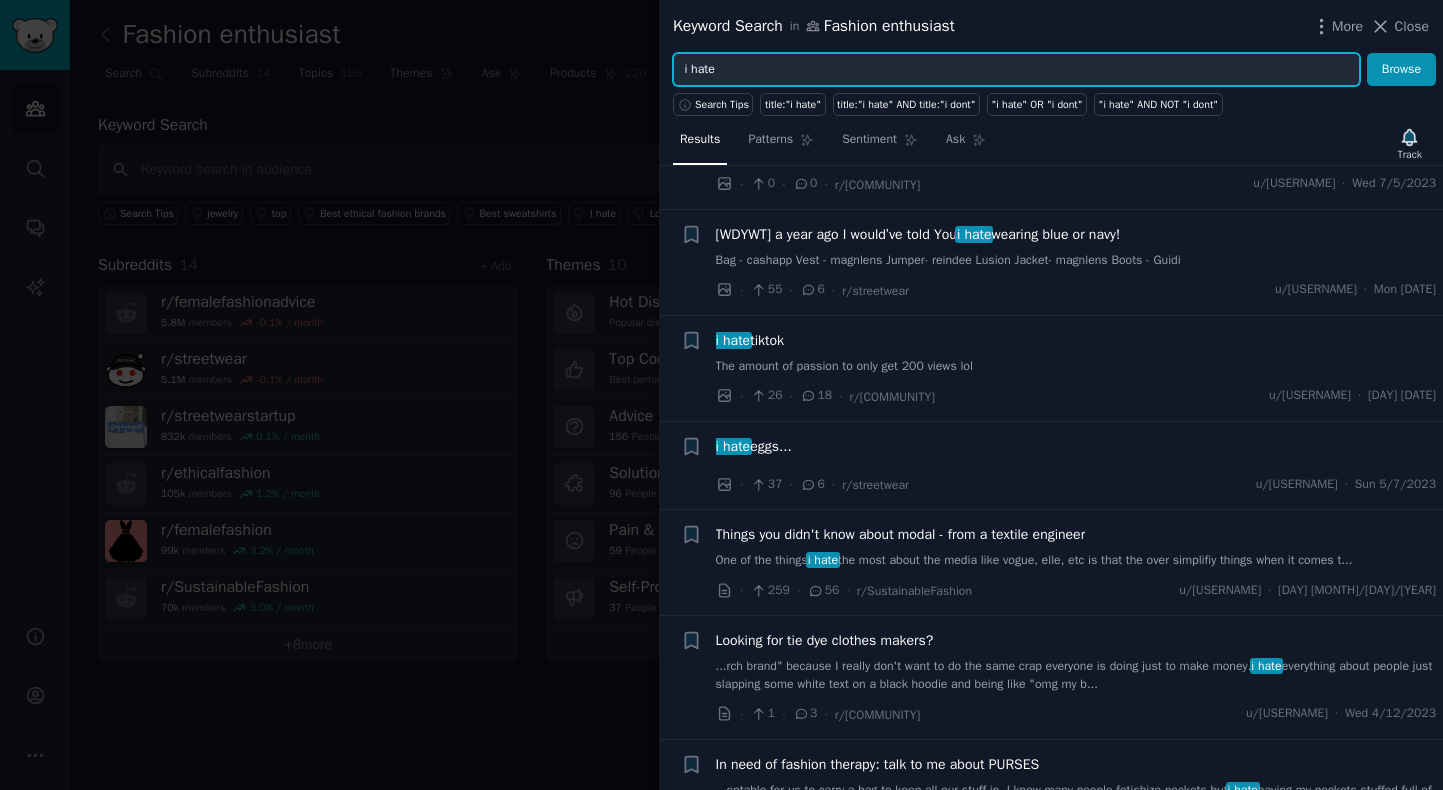 drag, startPoint x: 758, startPoint y: 73, endPoint x: 694, endPoint y: 72, distance: 64.00781 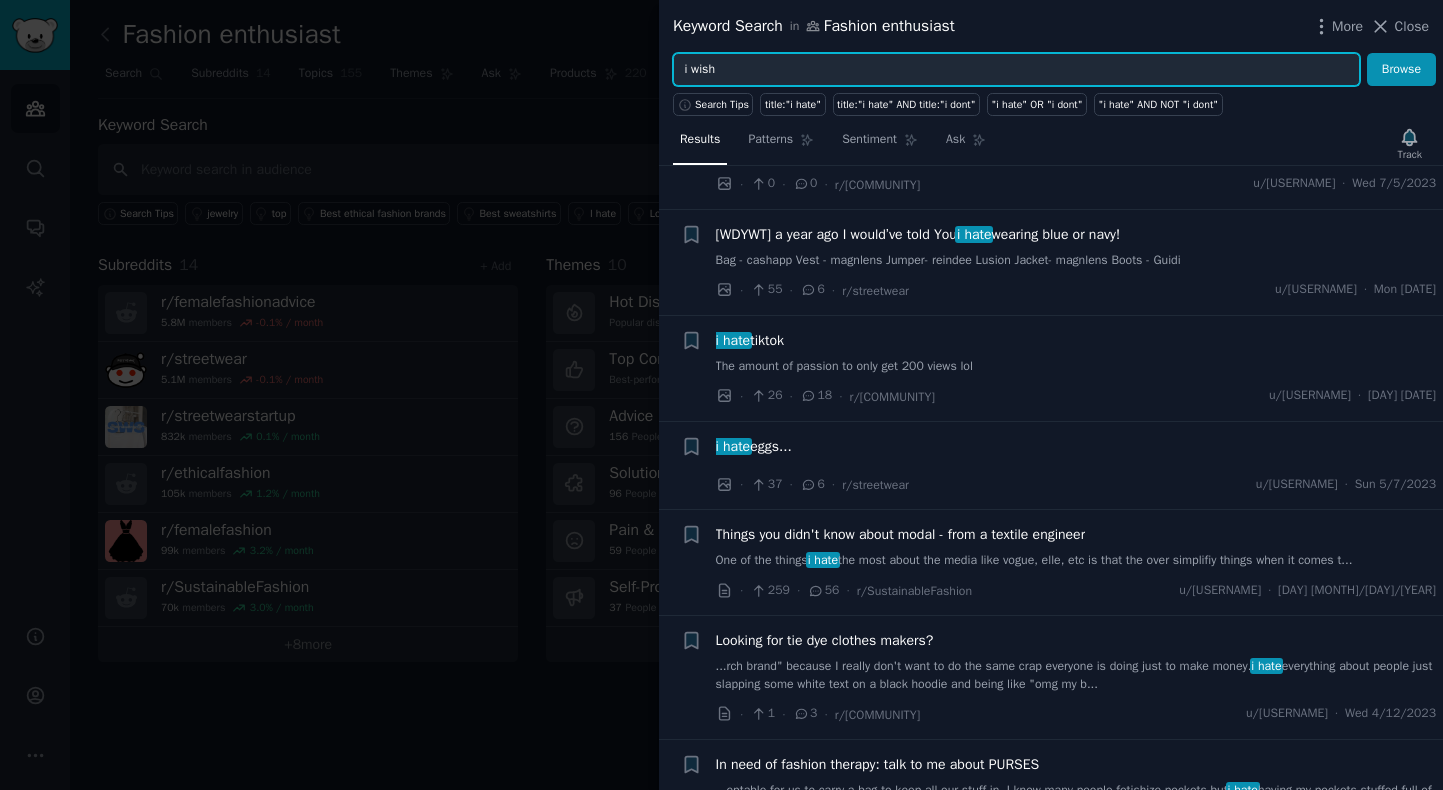 click on "Browse" at bounding box center [1401, 70] 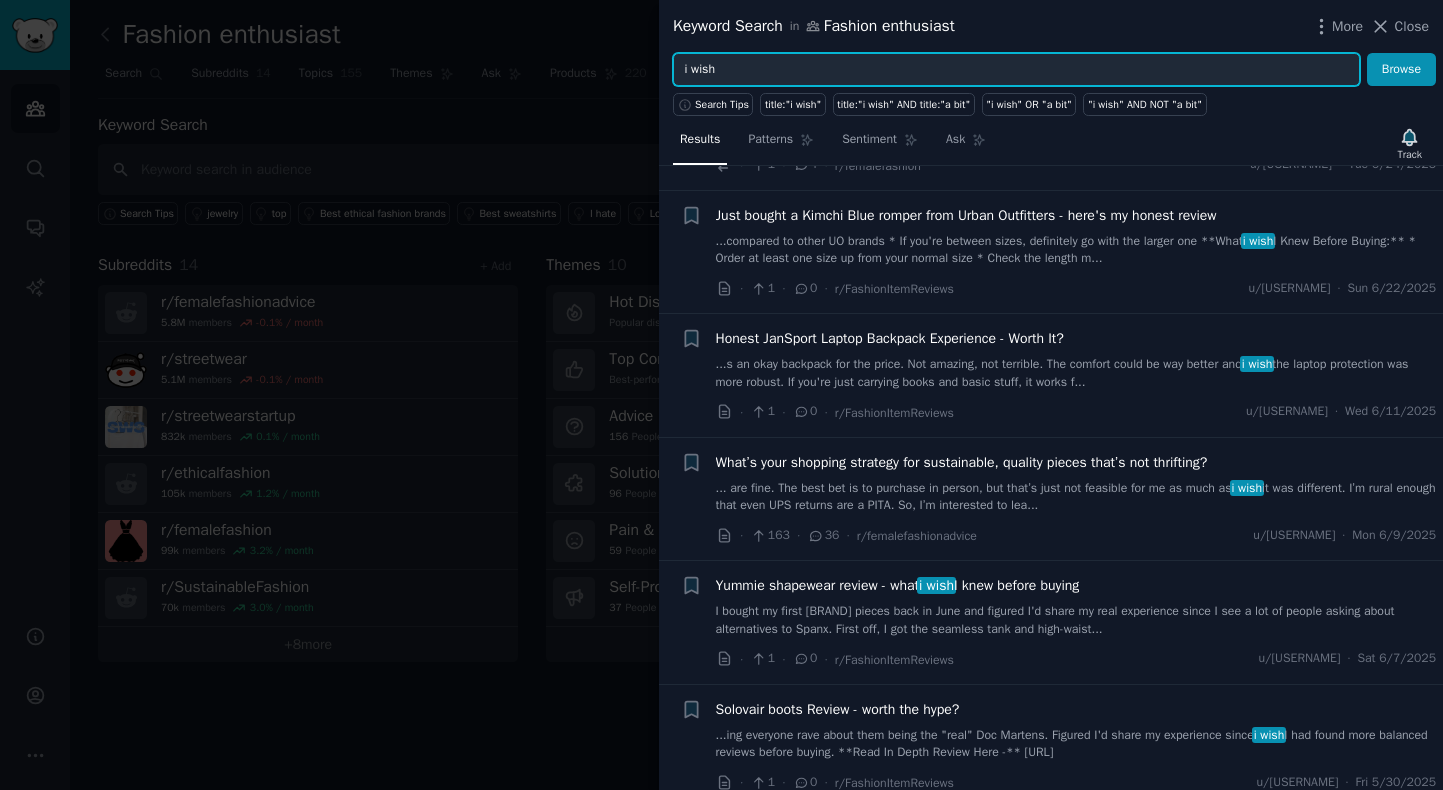 scroll, scrollTop: 1095, scrollLeft: 0, axis: vertical 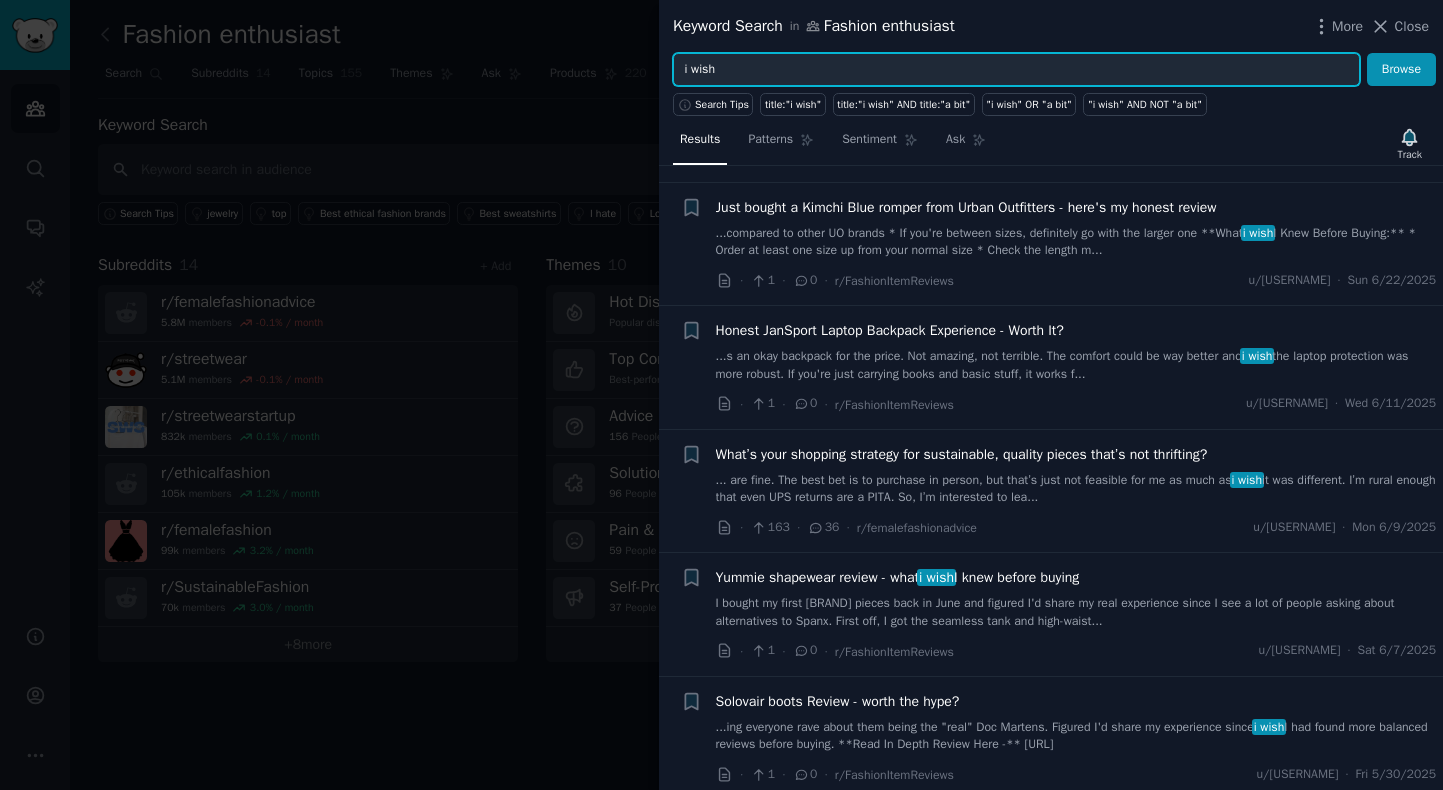 drag, startPoint x: 770, startPoint y: 69, endPoint x: 625, endPoint y: 69, distance: 145 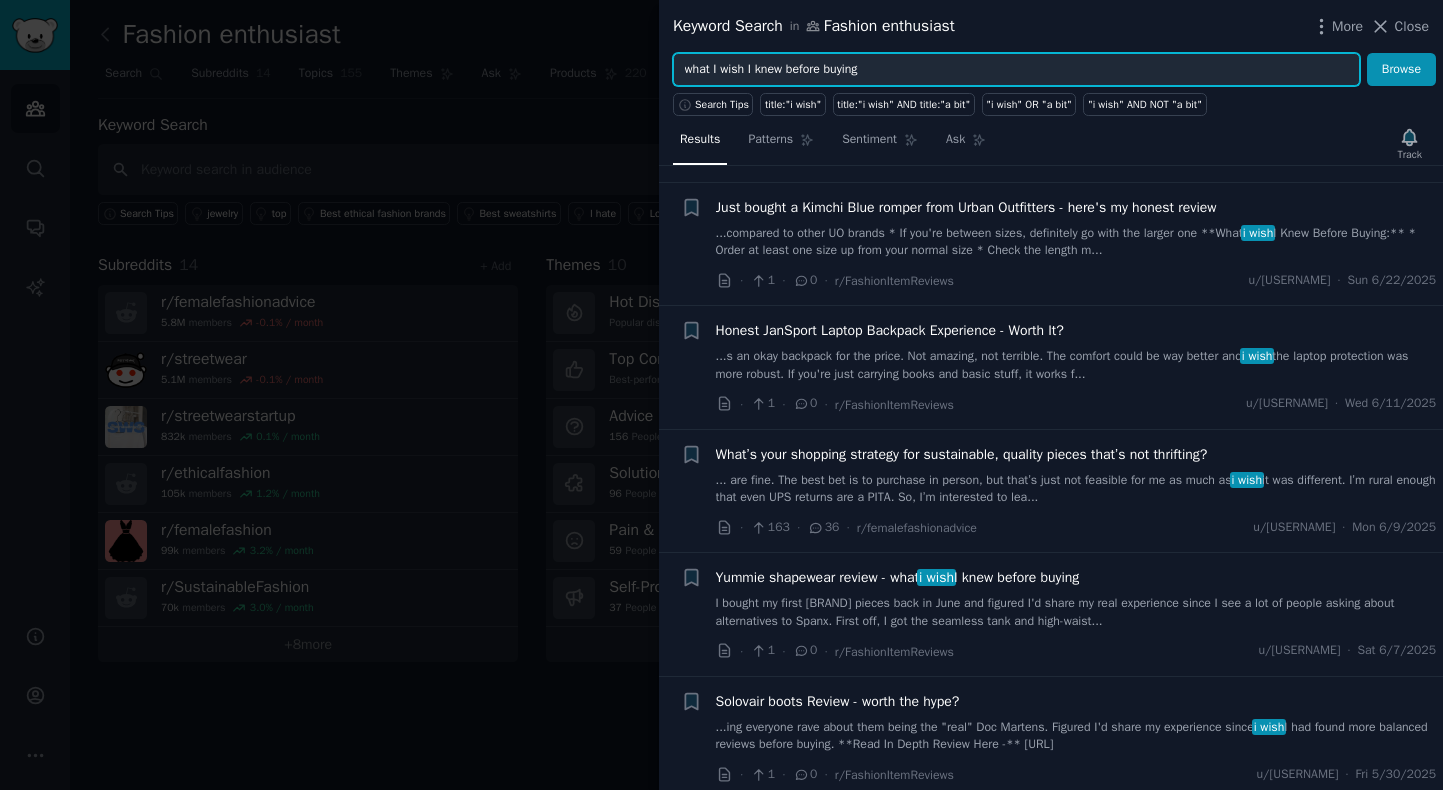 click on "Browse" at bounding box center [1401, 70] 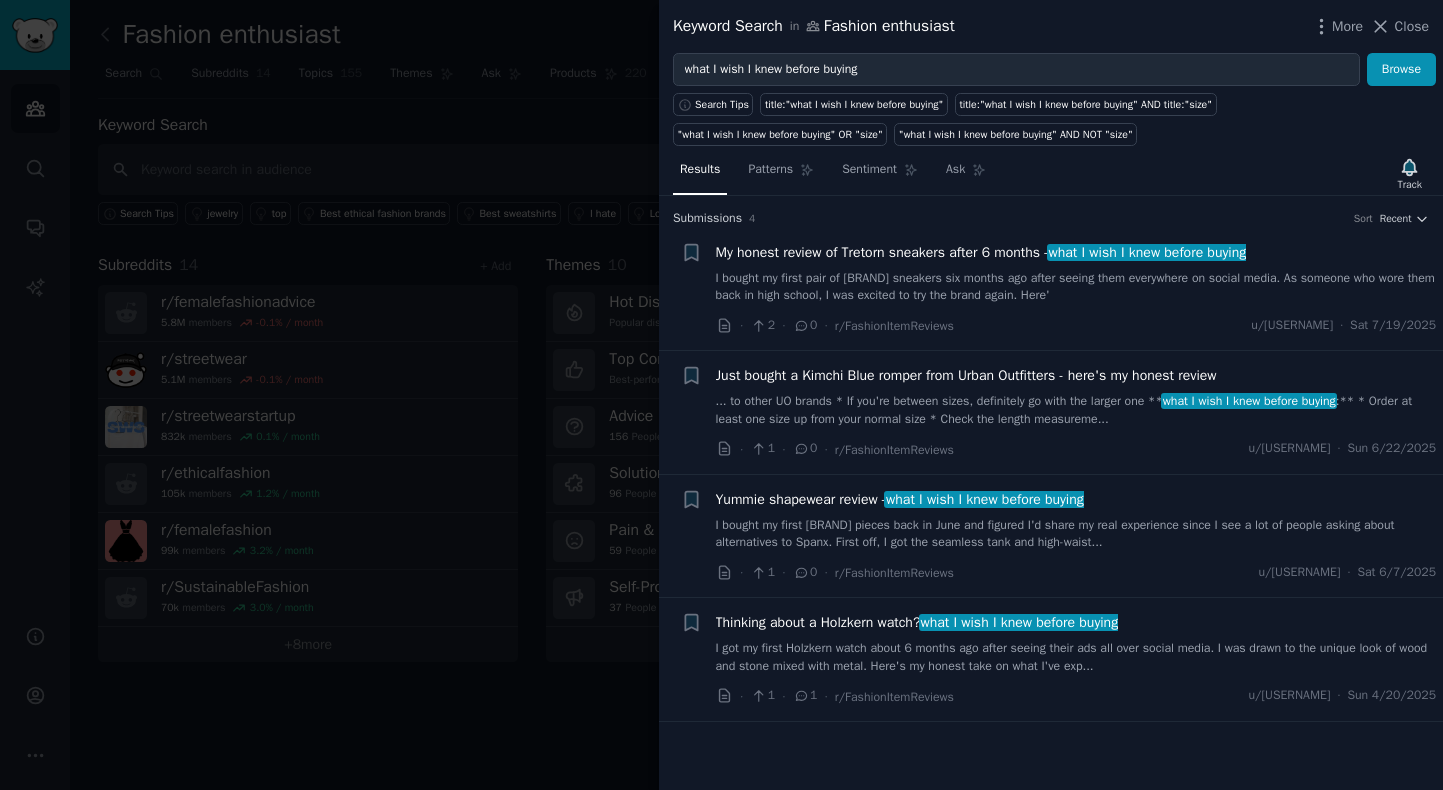 click on "I bought my first [BRAND] pieces back in June and figured I'd share my real experience since I see a lot of people asking about alternatives to Spanx.
First off, I got the seamless tank and high-waist..." at bounding box center (1076, 534) 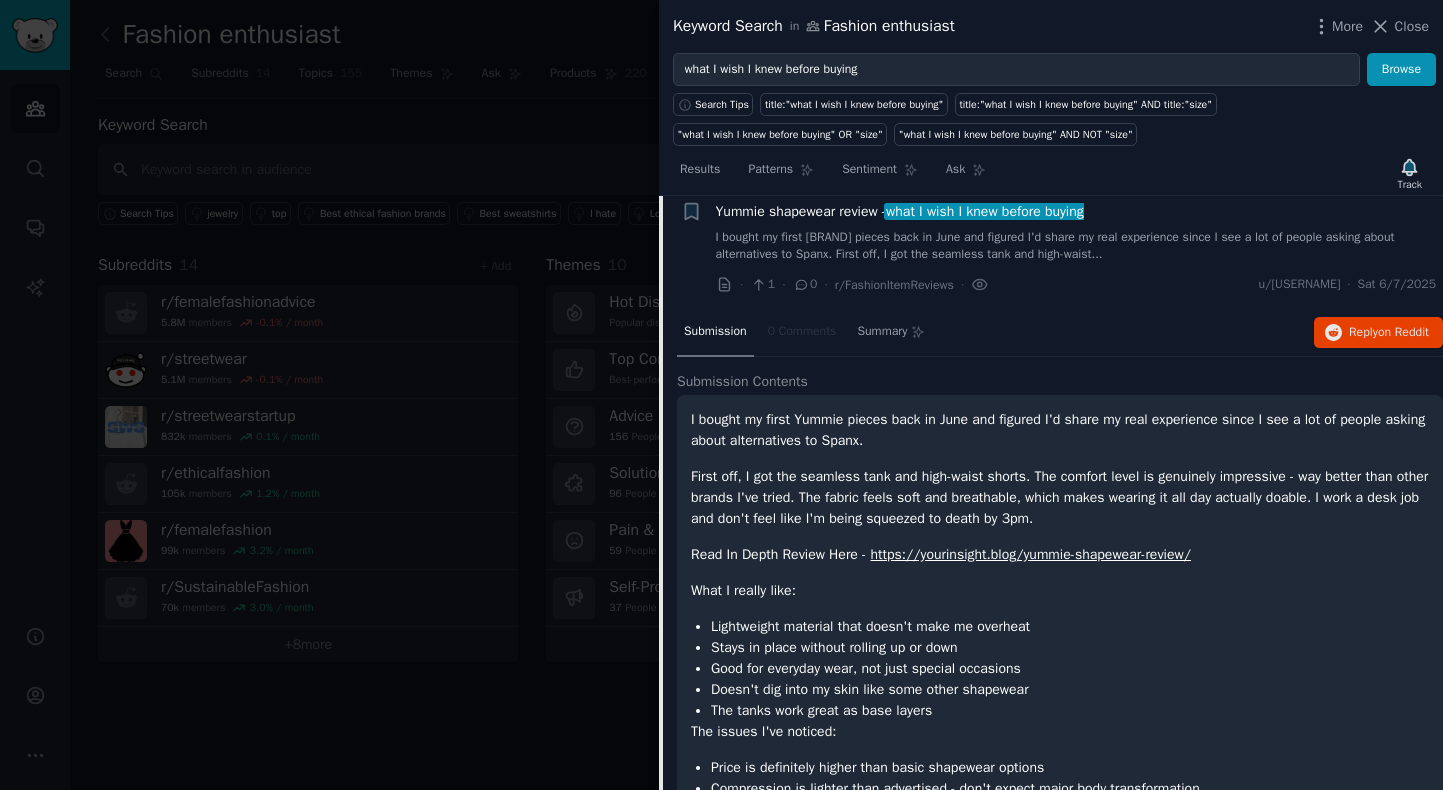 scroll, scrollTop: 0, scrollLeft: 0, axis: both 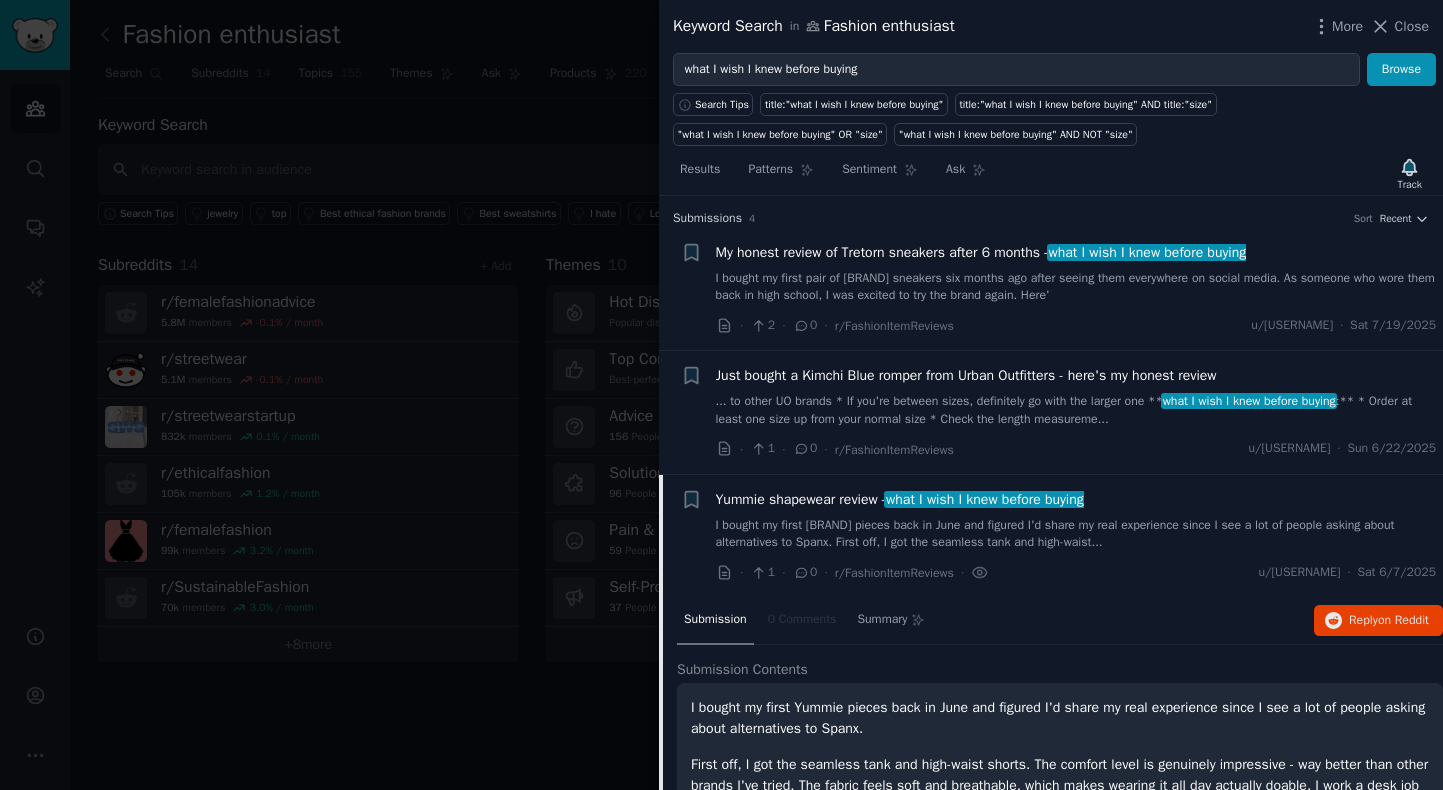 click on "I bought my first [BRAND] pieces back in June and figured I'd share my real experience since I see a lot of people asking about alternatives to Spanx.
First off, I got the seamless tank and high-waist..." at bounding box center (1076, 534) 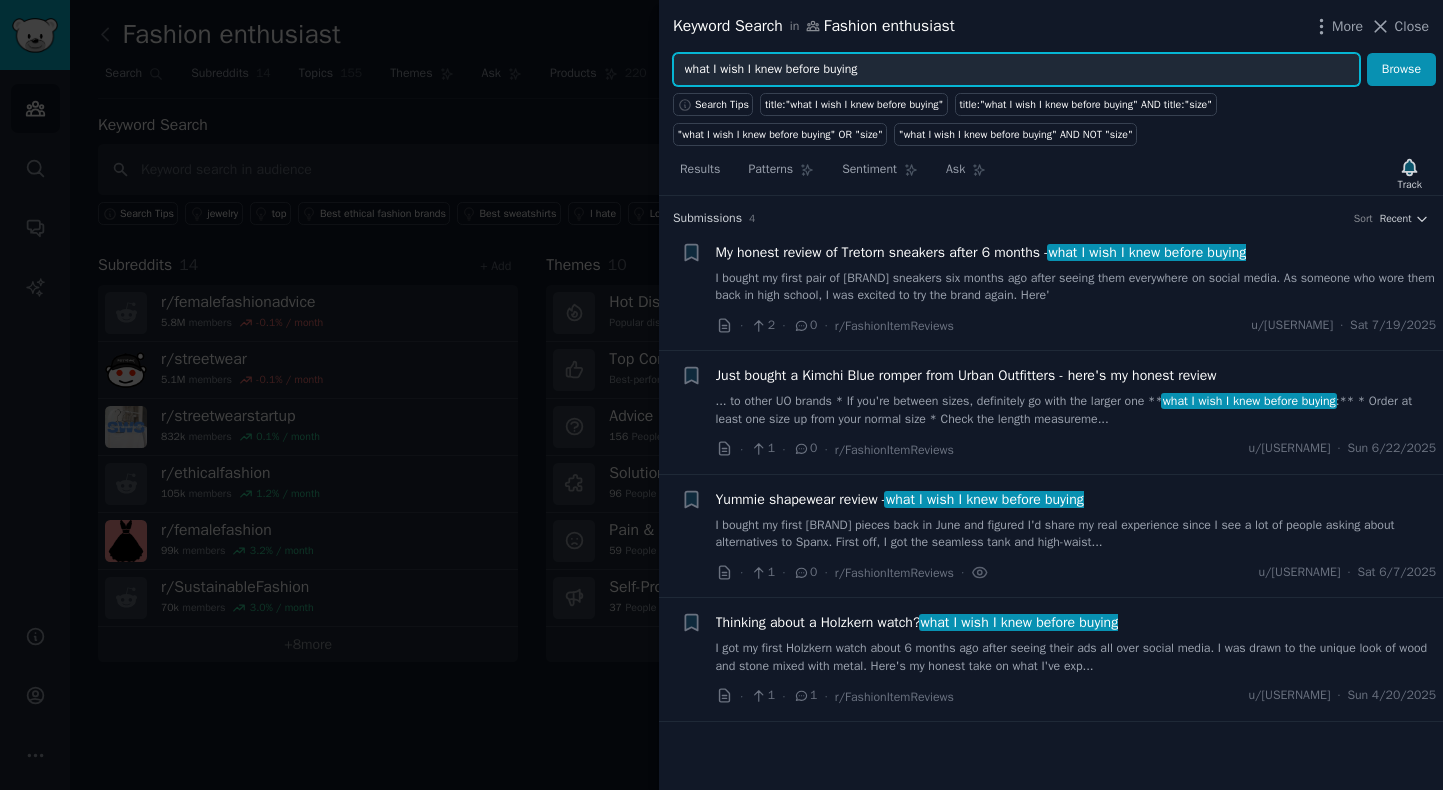 drag, startPoint x: 891, startPoint y: 74, endPoint x: 551, endPoint y: 71, distance: 340.01324 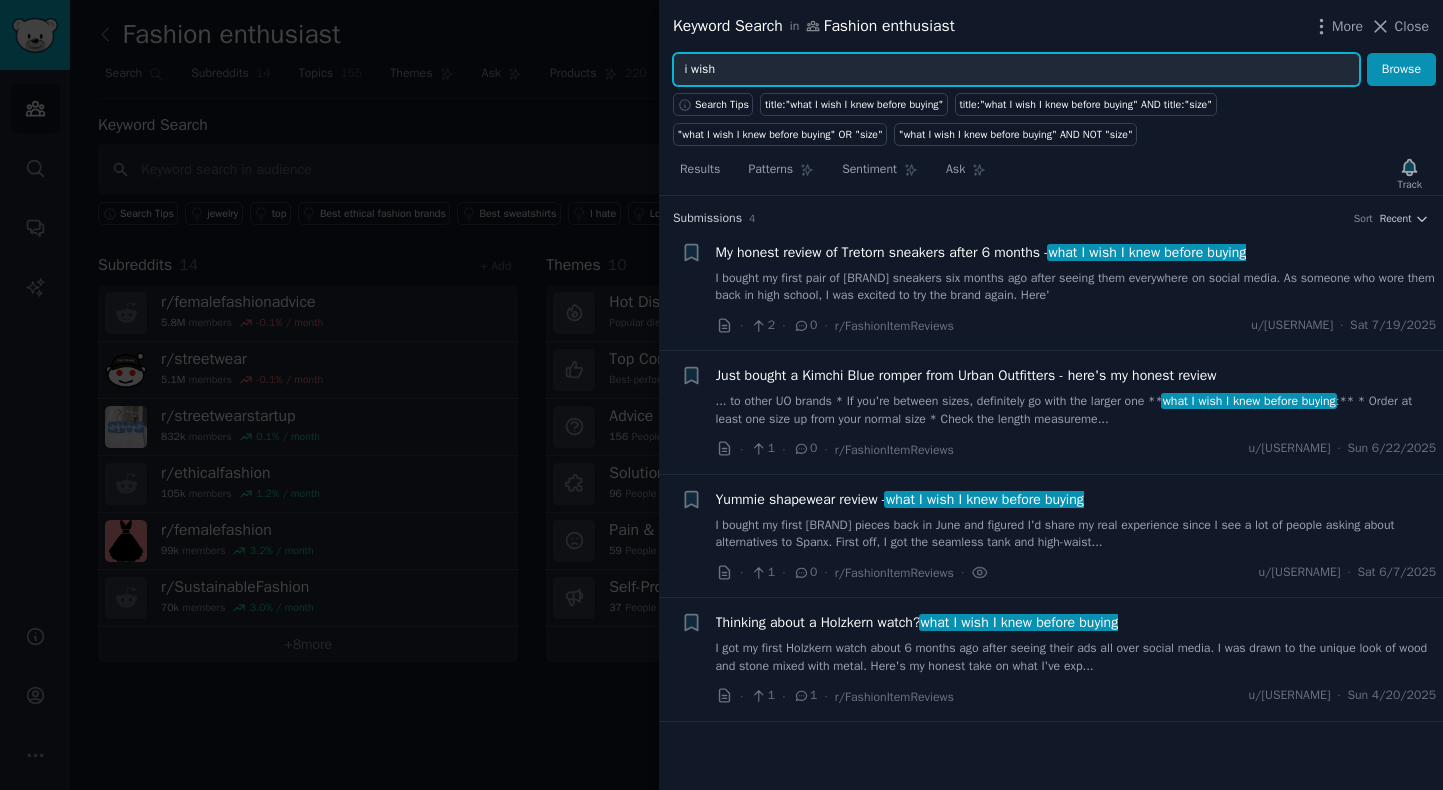 type on "i wish" 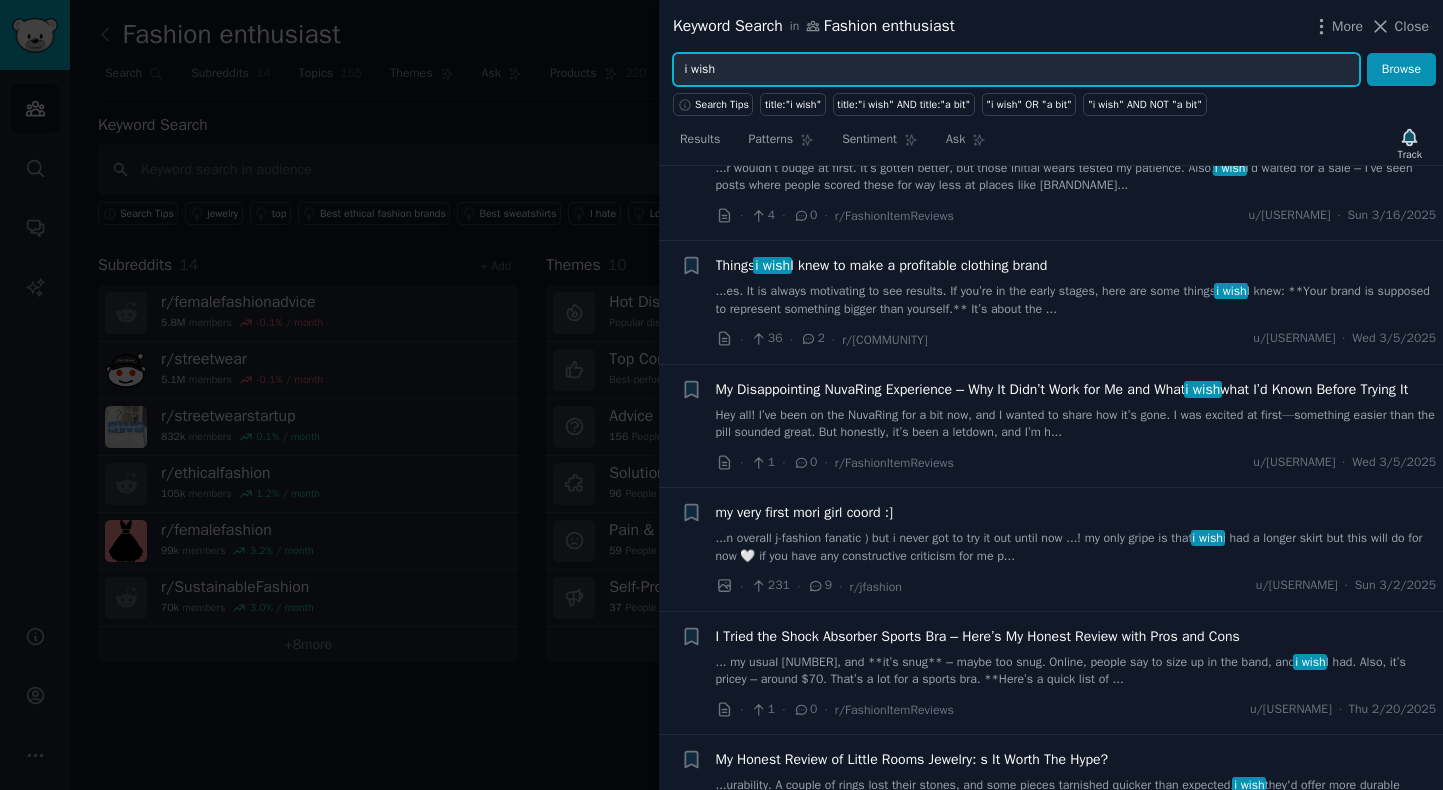 scroll, scrollTop: 3630, scrollLeft: 0, axis: vertical 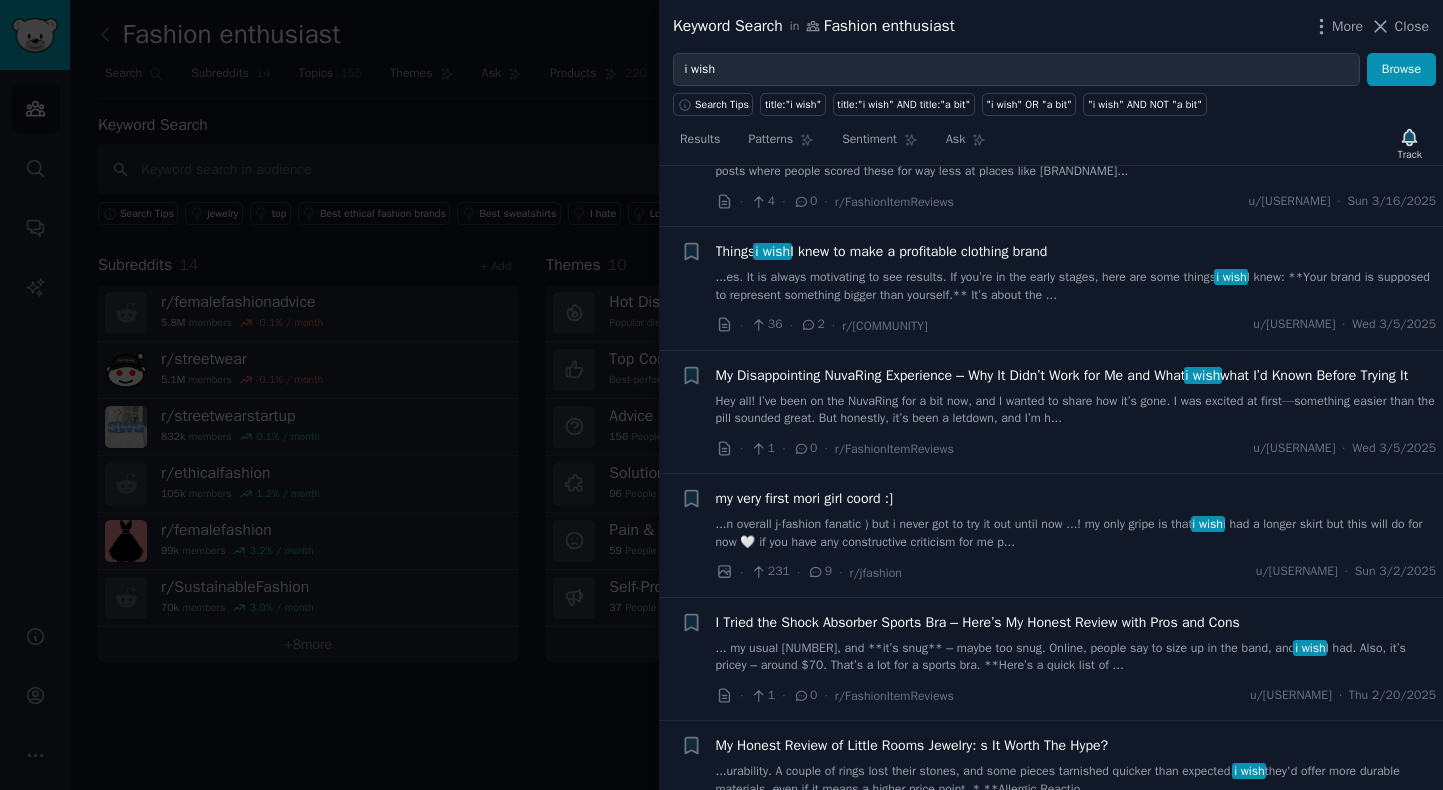 click on "Things i wish I knew to make a profitable clothing brand" at bounding box center (882, 251) 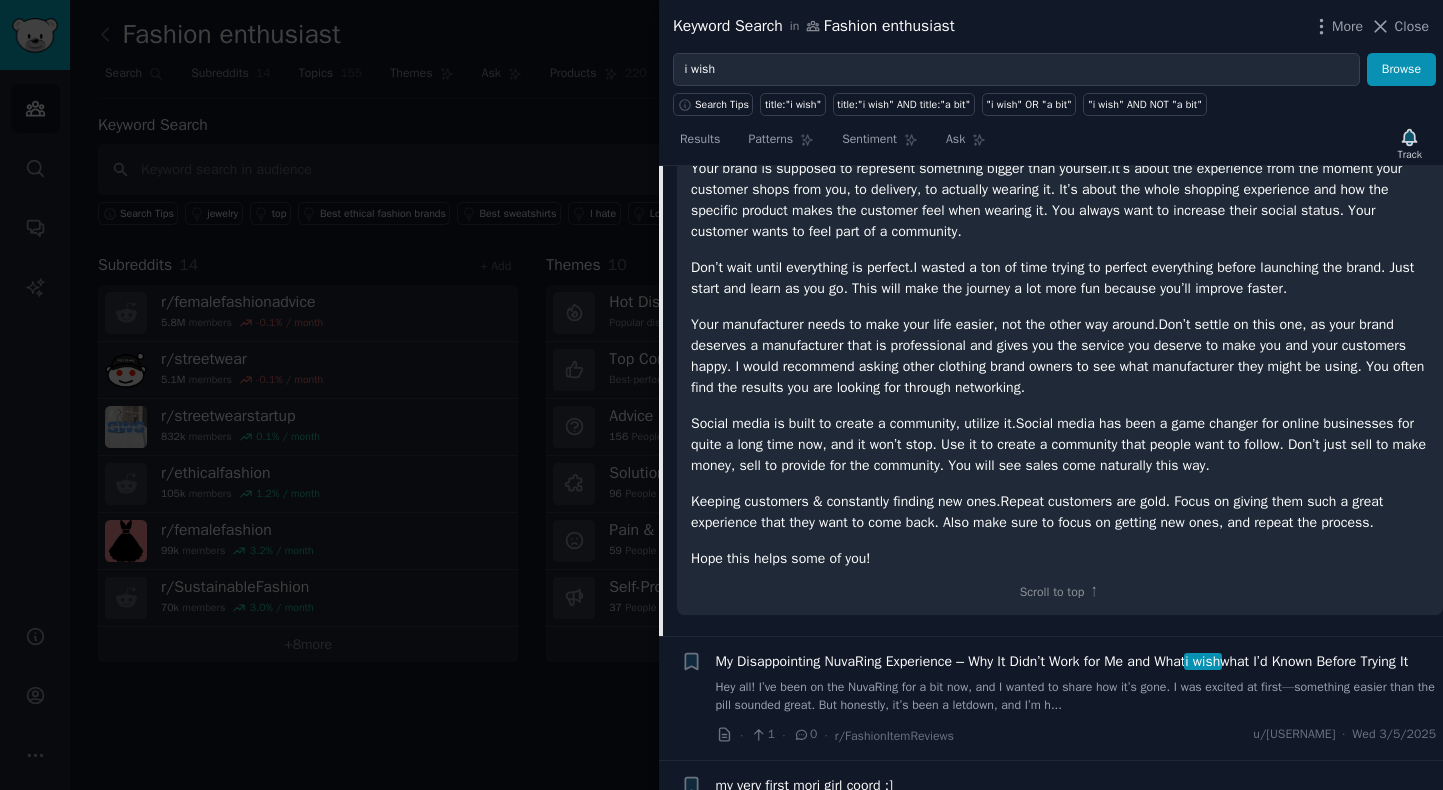 scroll, scrollTop: 4039, scrollLeft: 0, axis: vertical 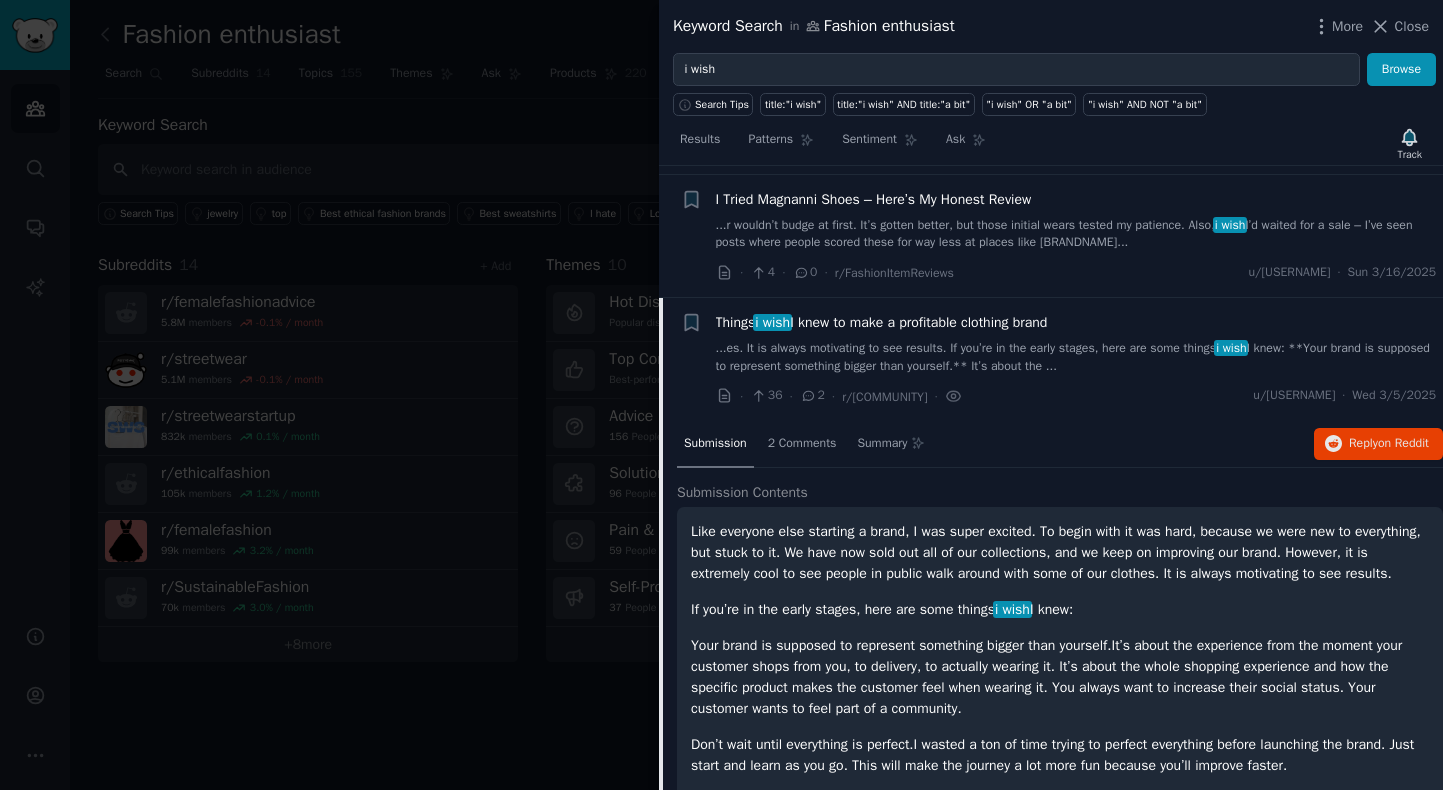 click on "Things  i wish  I knew to make a profitable clothing brand ...es. It is always motivating to see results.
If you’re in the early stages, here are some things  i wish  I knew:
**Your brand is supposed to represent something bigger than yourself.** It’s about the ..." at bounding box center [1076, 343] 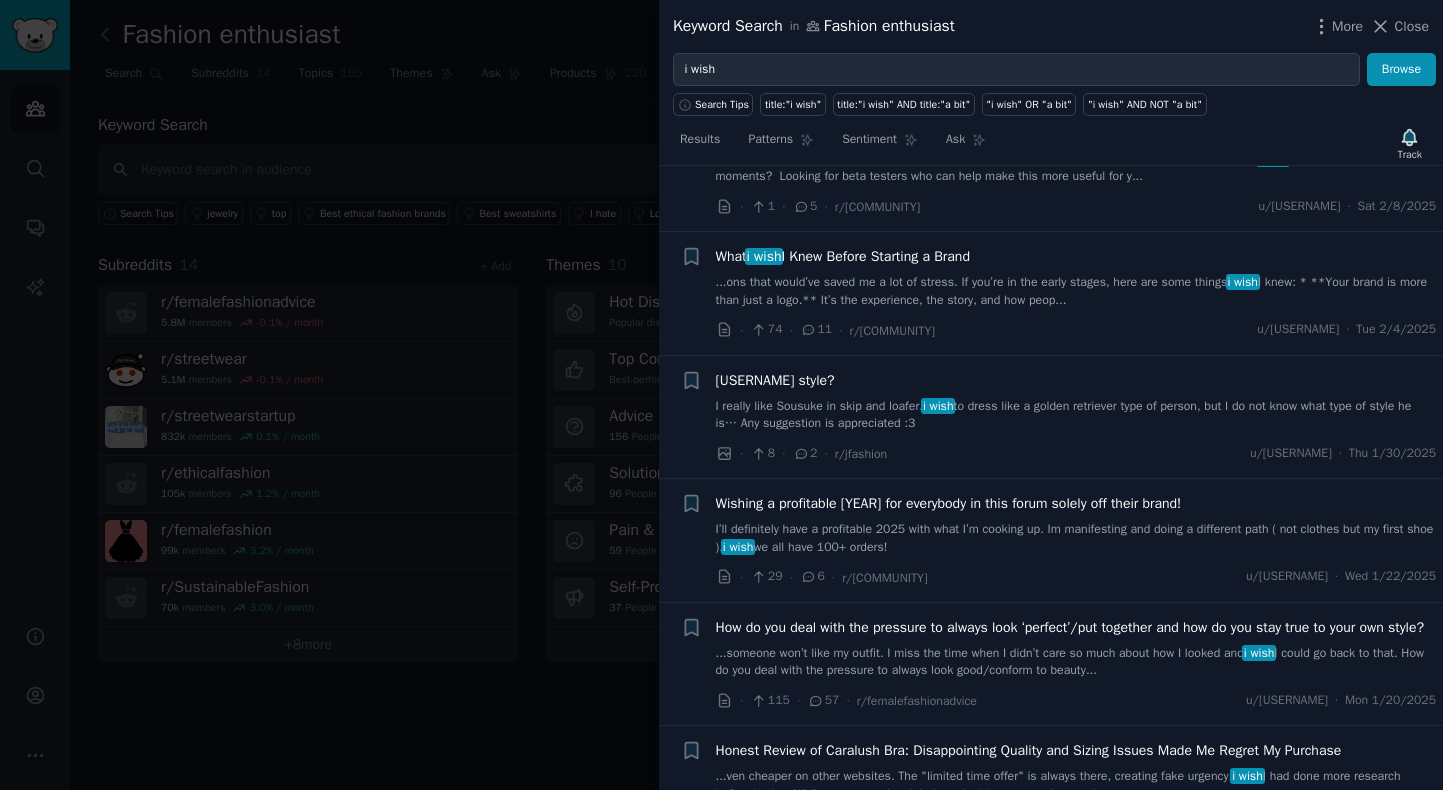 scroll, scrollTop: 4614, scrollLeft: 0, axis: vertical 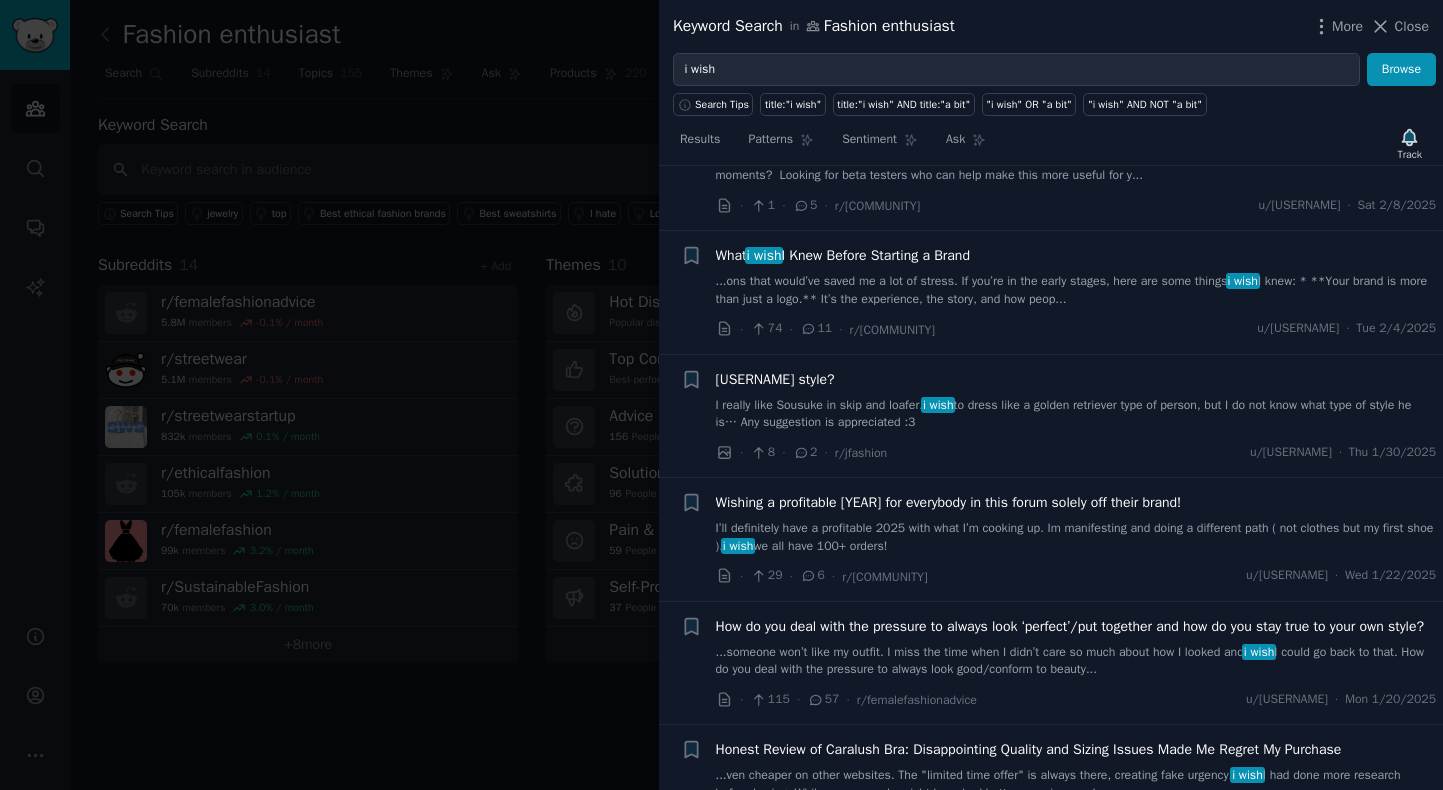 click on "What  i wish  I Knew Before Starting a Brand" at bounding box center (843, 255) 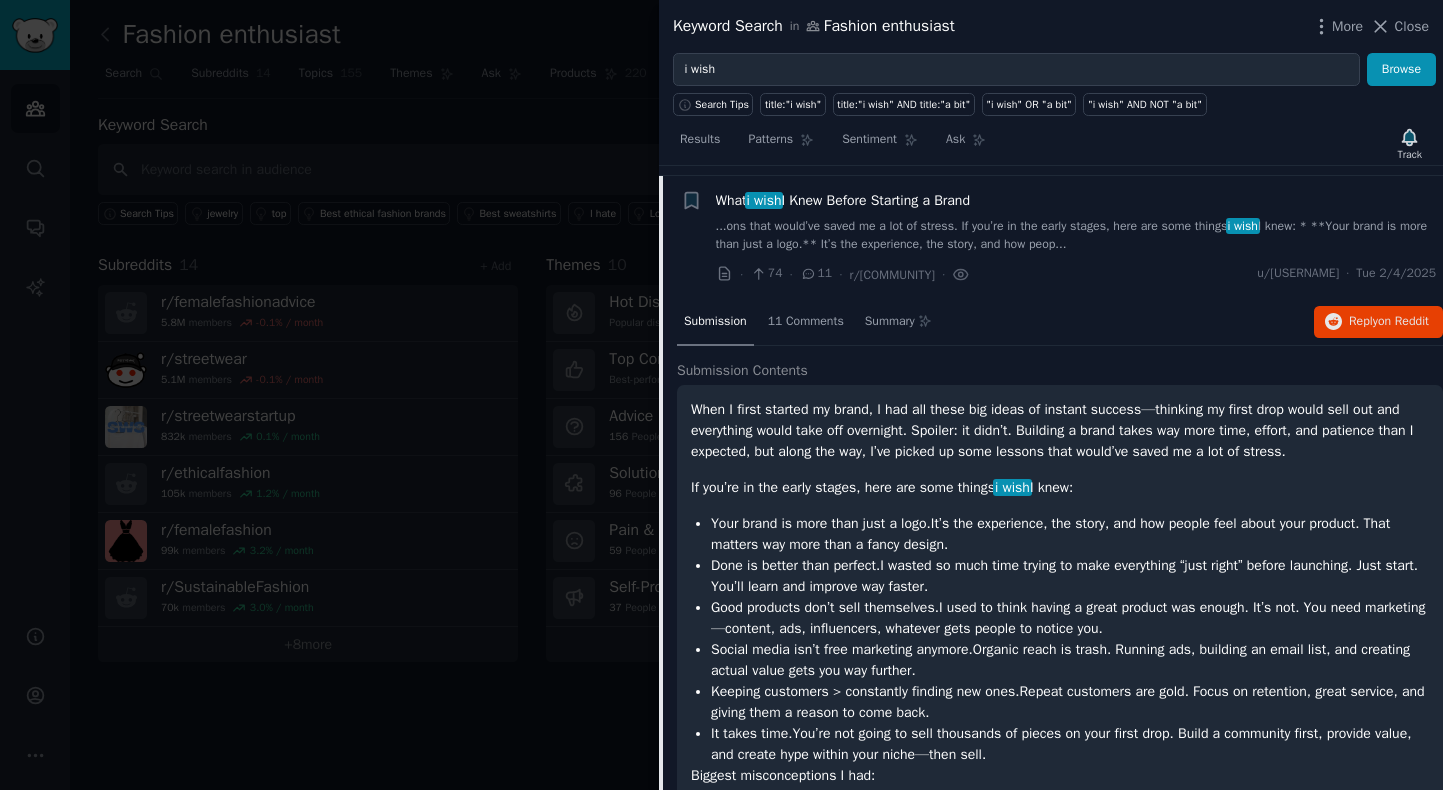 scroll, scrollTop: 4667, scrollLeft: 0, axis: vertical 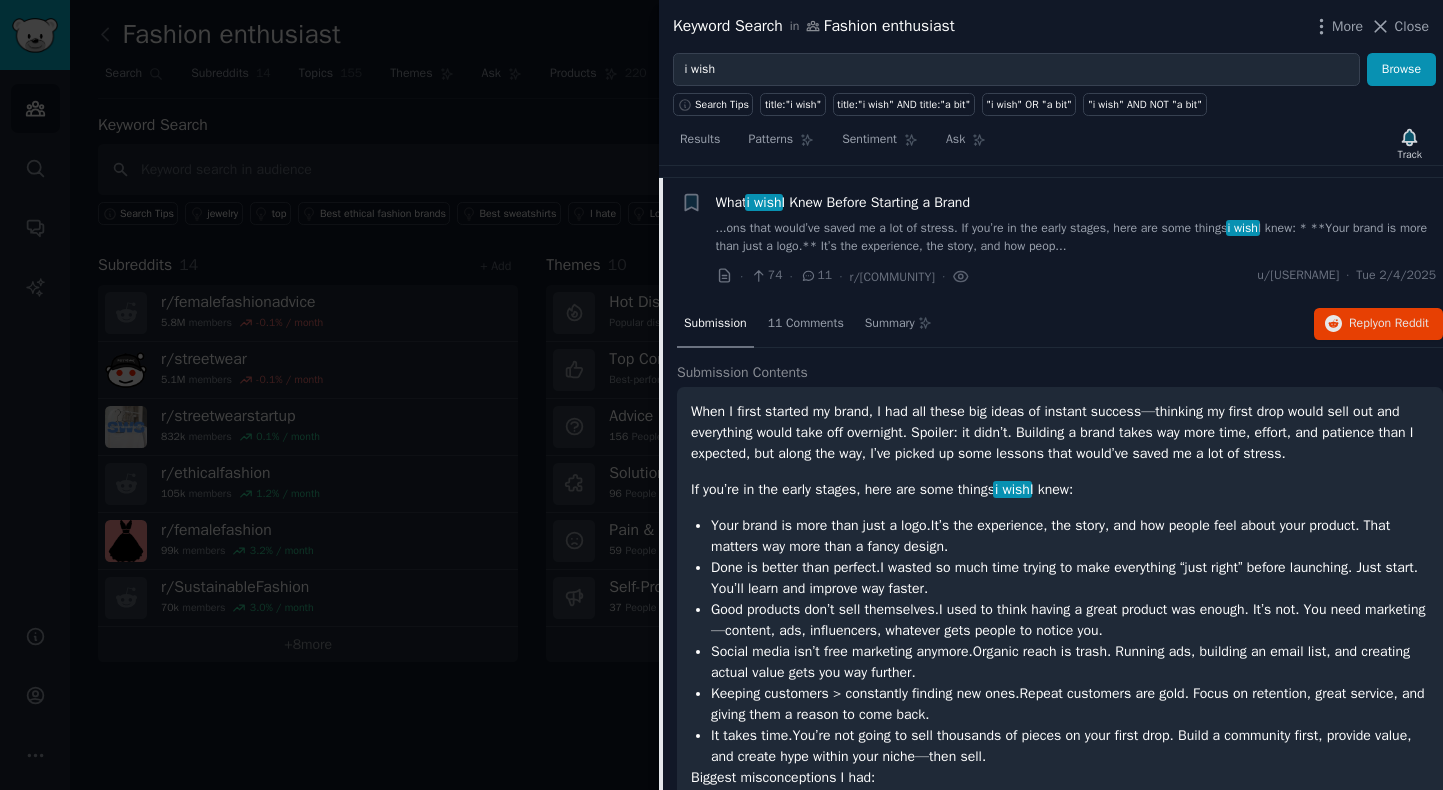 click on "What  i wish  I Knew Before Starting a Brand" at bounding box center [843, 202] 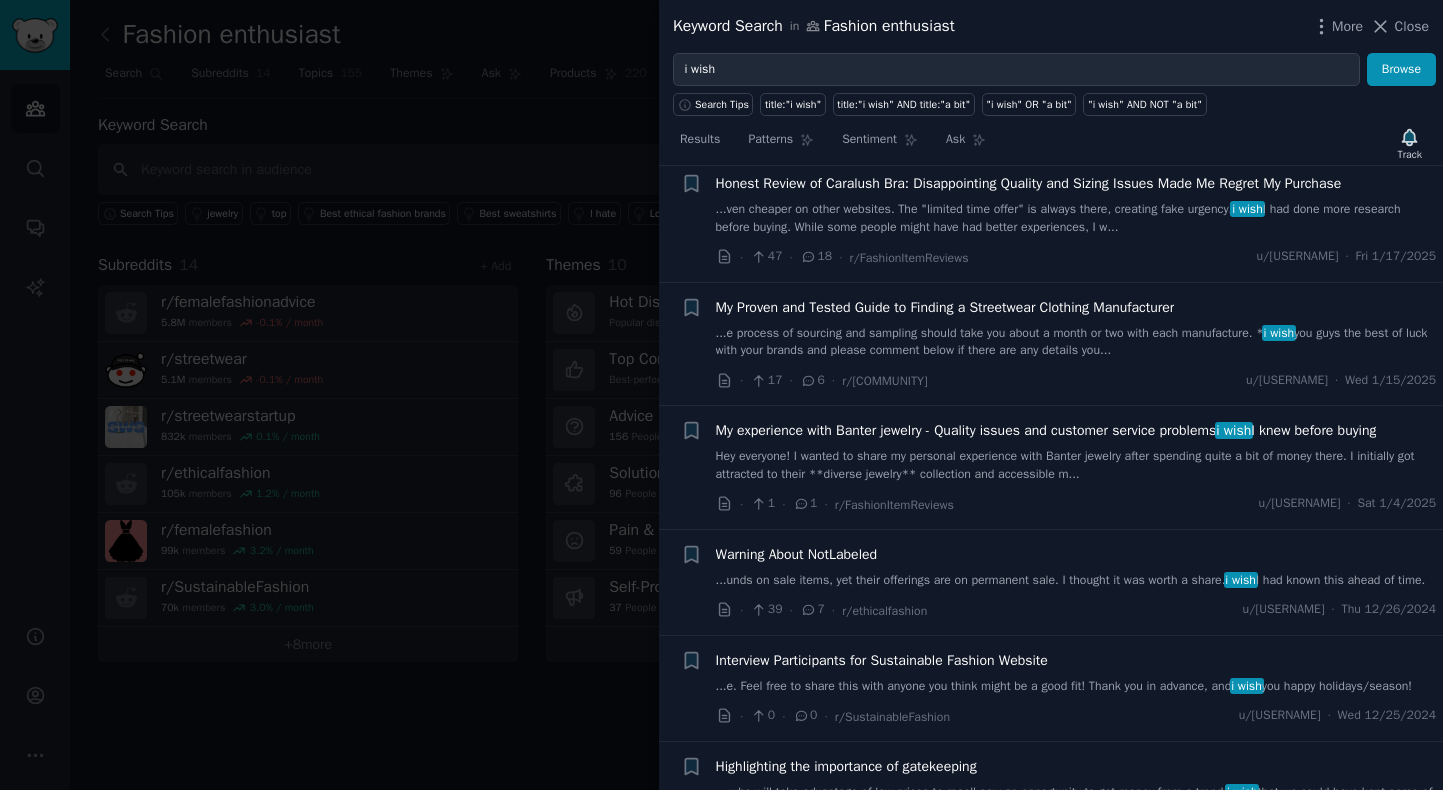scroll, scrollTop: 5183, scrollLeft: 0, axis: vertical 